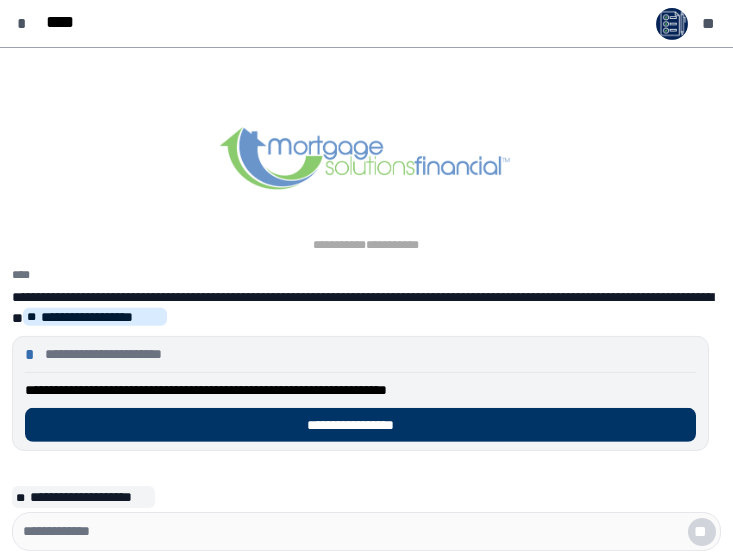 scroll, scrollTop: 0, scrollLeft: 0, axis: both 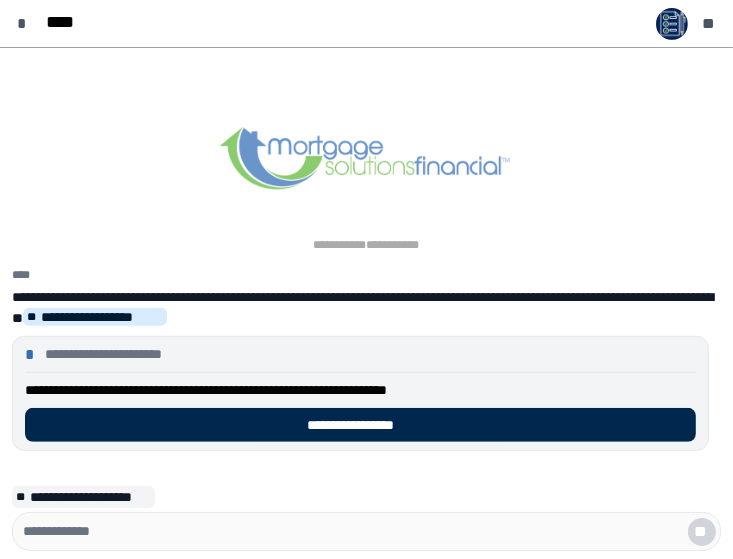click on "**********" at bounding box center [360, 425] 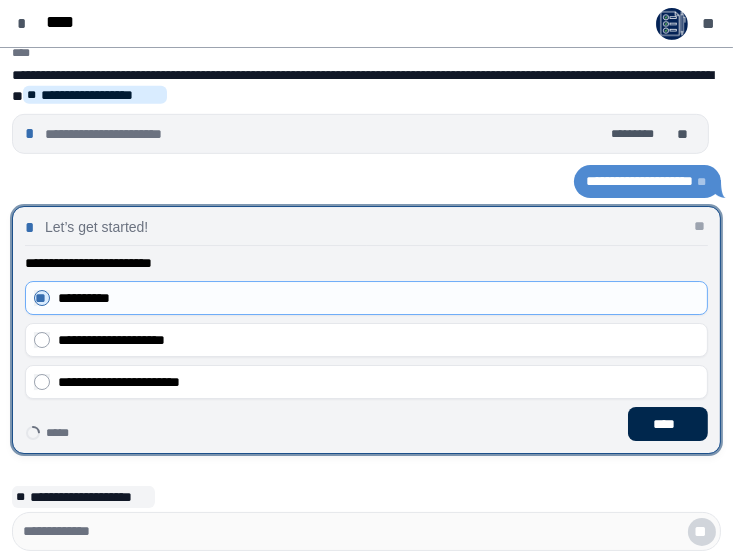 click on "****" at bounding box center (668, 424) 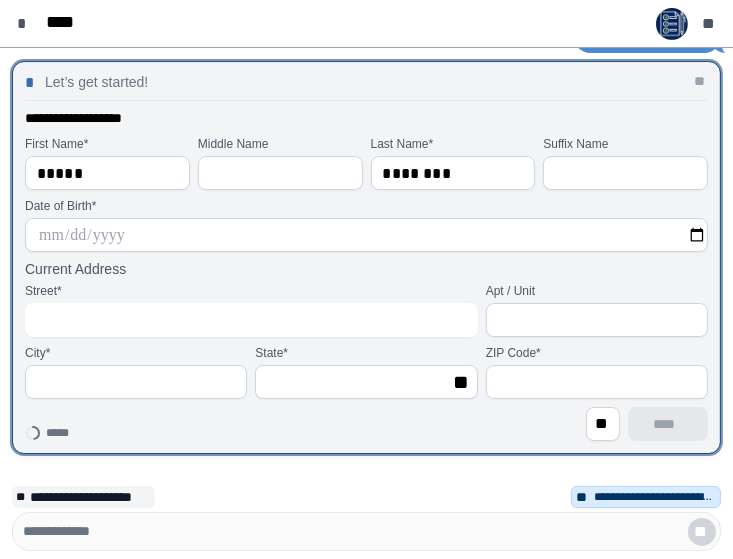click at bounding box center (366, 235) 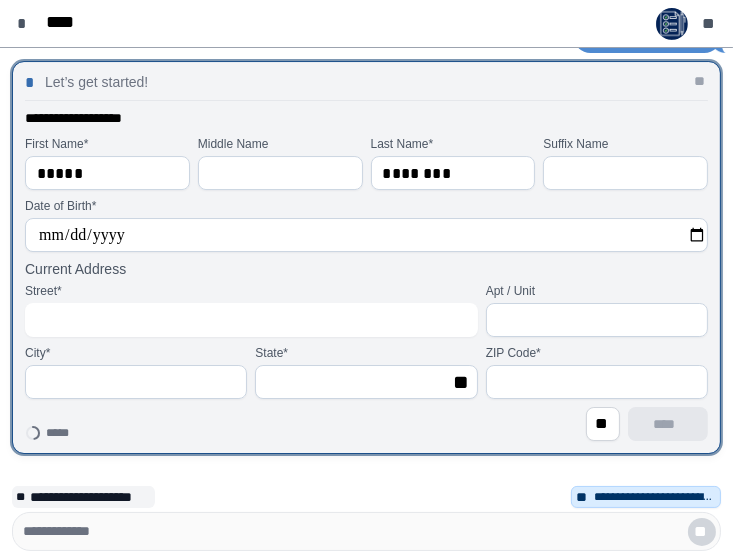 type on "**********" 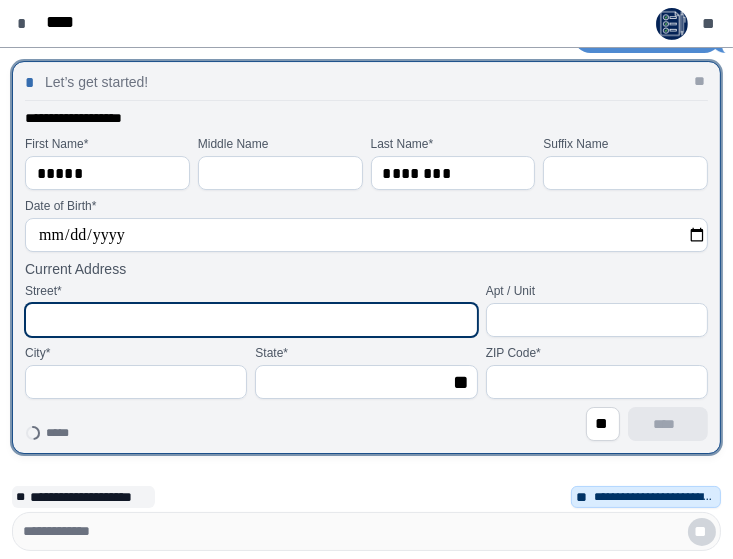 click at bounding box center [251, 320] 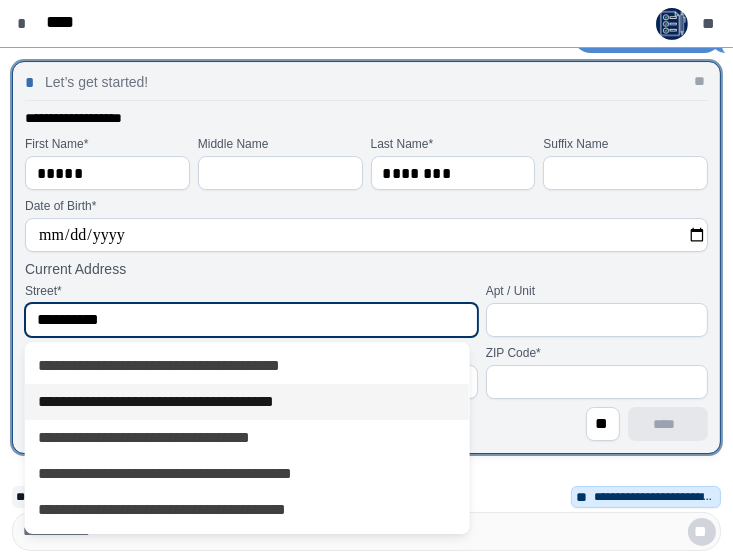 click on "**********" at bounding box center (247, 402) 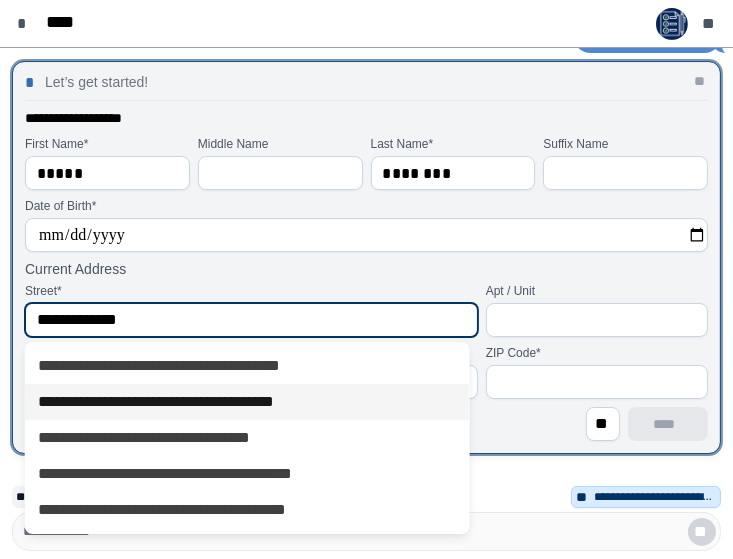 select on "**" 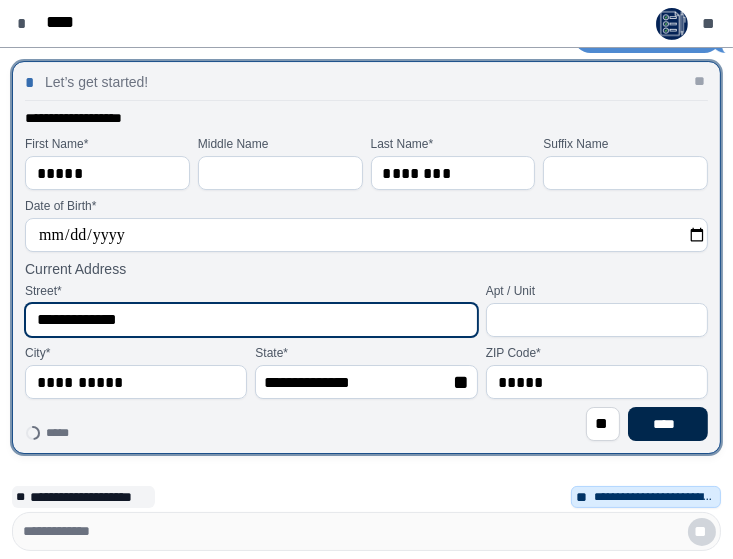 type on "**********" 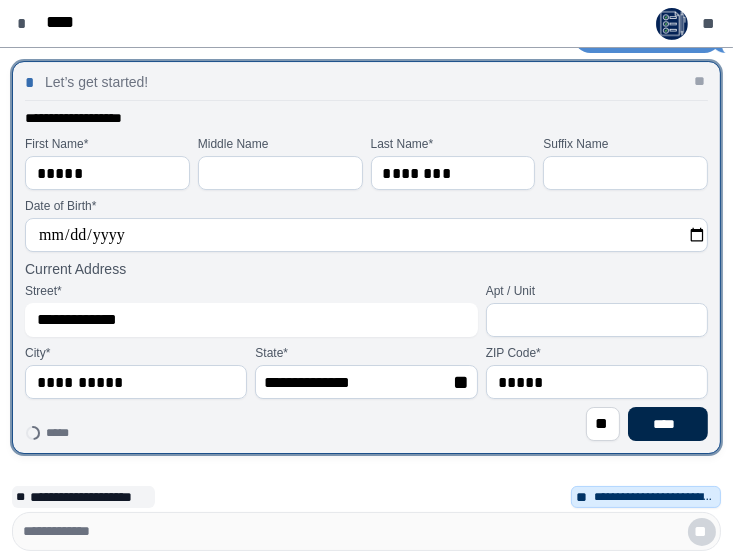 click on "****" at bounding box center [668, 424] 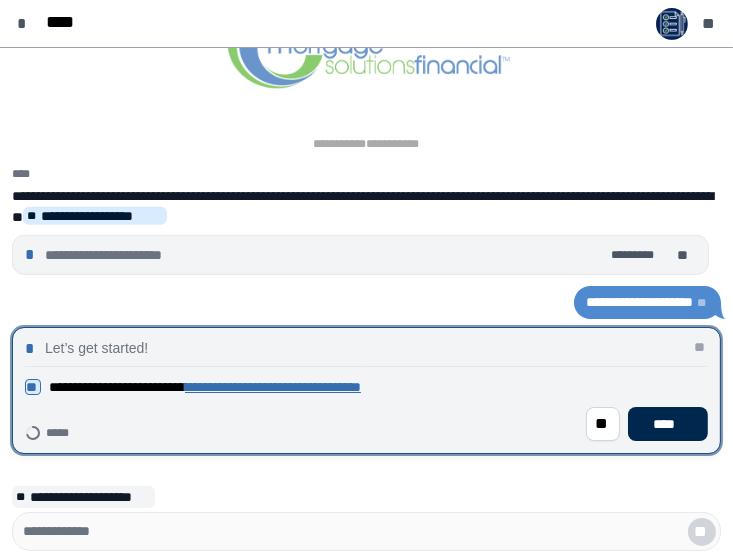 click on "****" at bounding box center [668, 424] 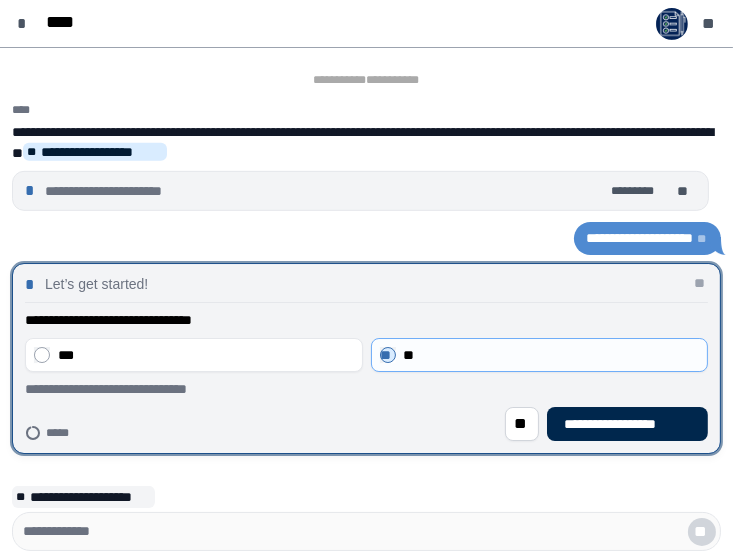 click on "**********" at bounding box center (627, 424) 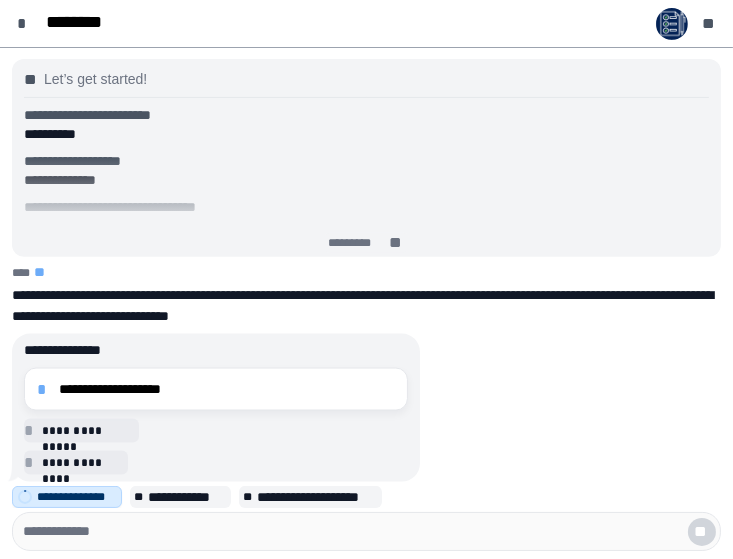 scroll, scrollTop: 0, scrollLeft: 0, axis: both 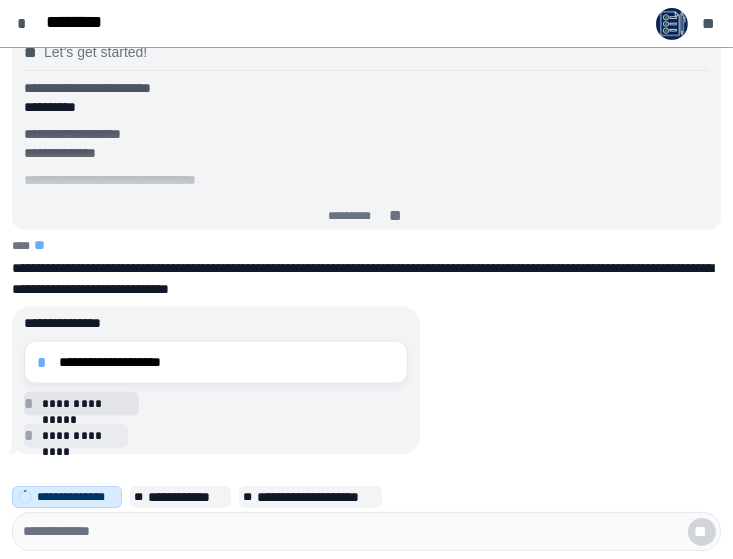 click on "**********" at bounding box center [87, 403] 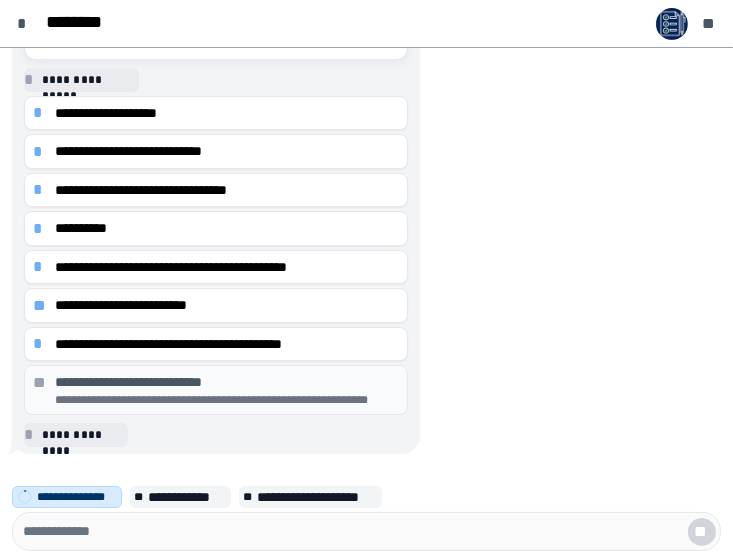 click on "**********" at bounding box center [227, 400] 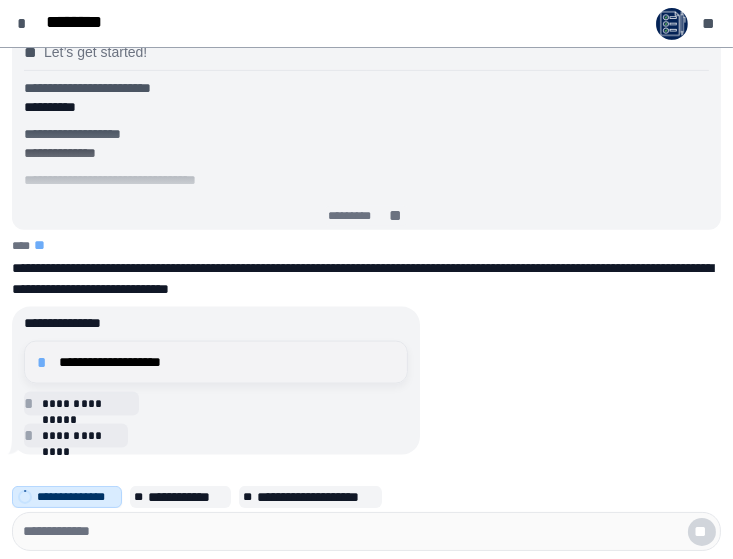click on "**********" at bounding box center (227, 362) 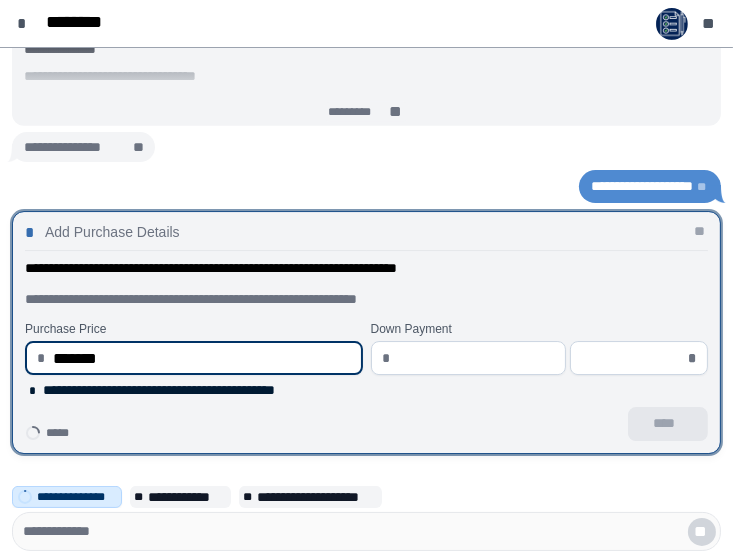 type on "**********" 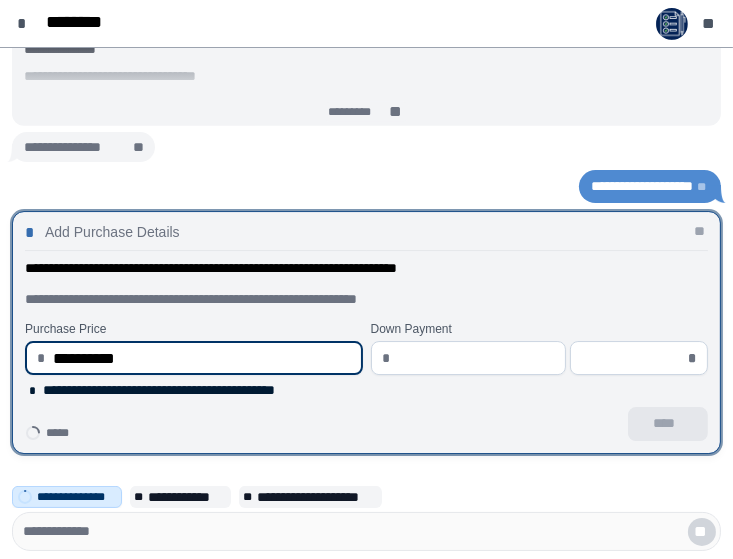 click at bounding box center (476, 358) 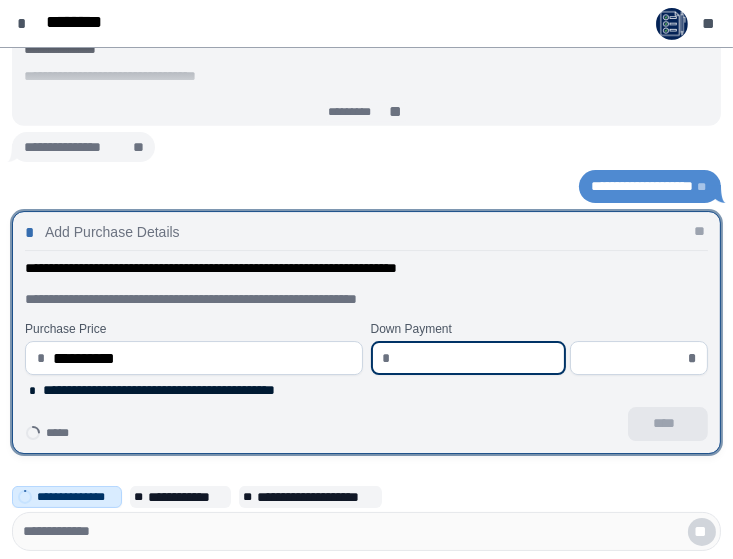 type on "*" 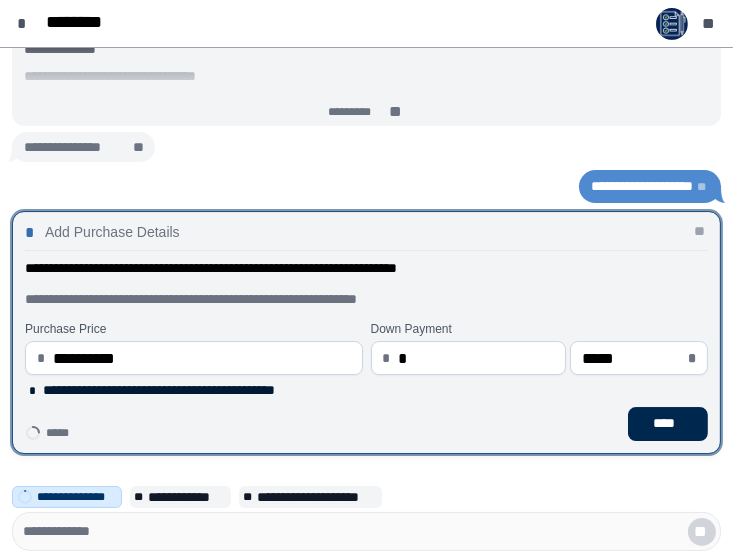 type on "****" 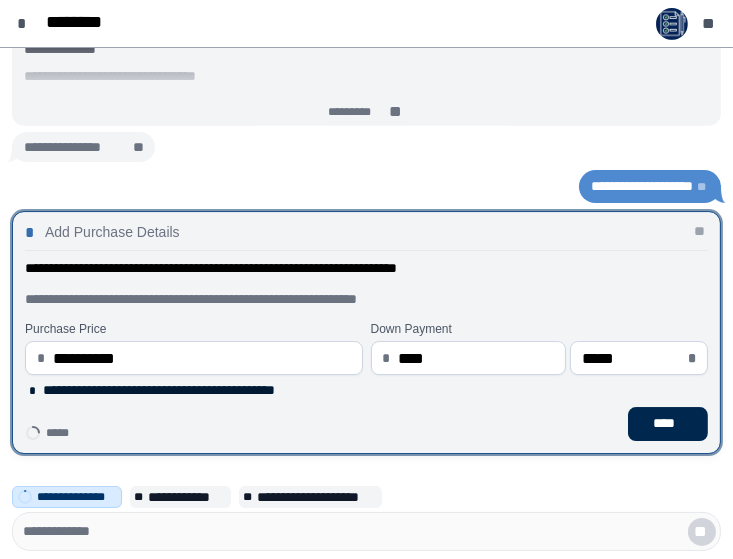 click on "****" at bounding box center [668, 424] 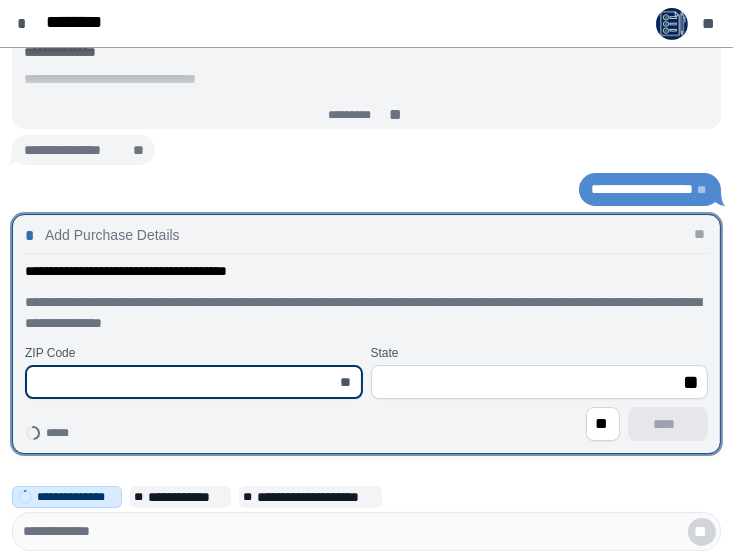 click at bounding box center [183, 382] 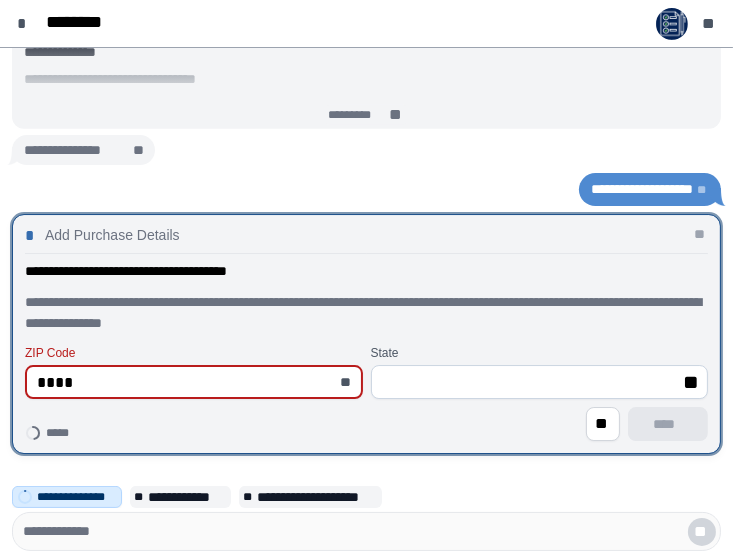 type on "*****" 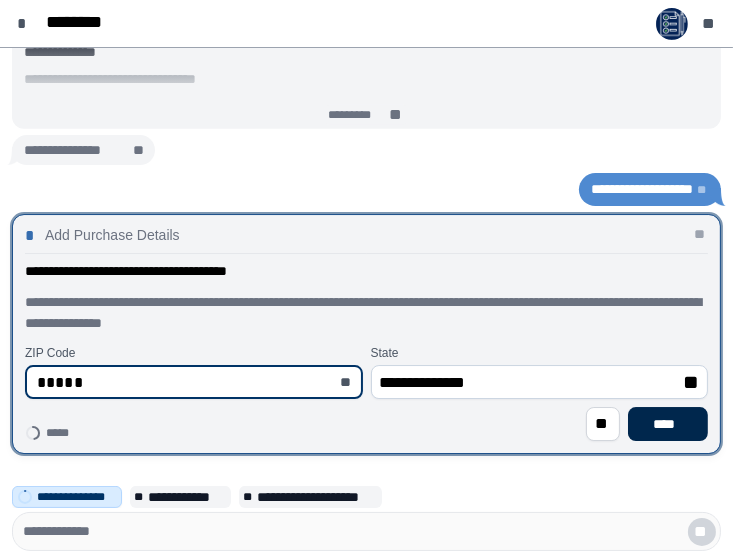 type on "*****" 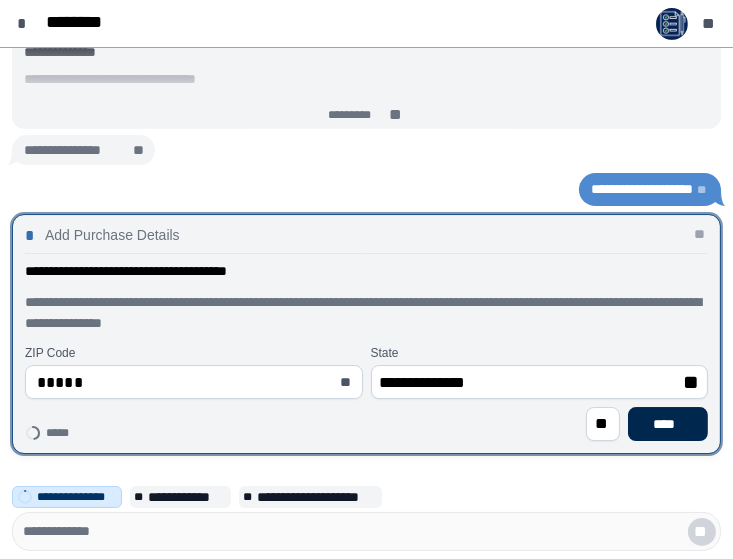 click on "****" at bounding box center [668, 424] 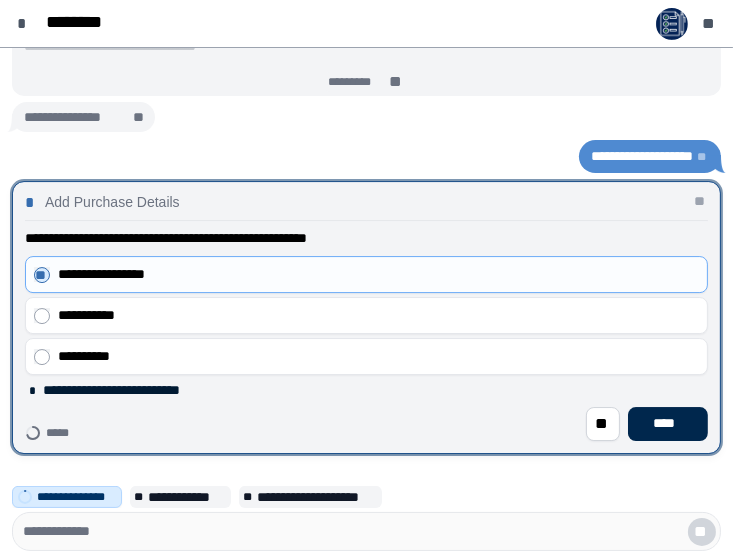 click on "****" at bounding box center (668, 424) 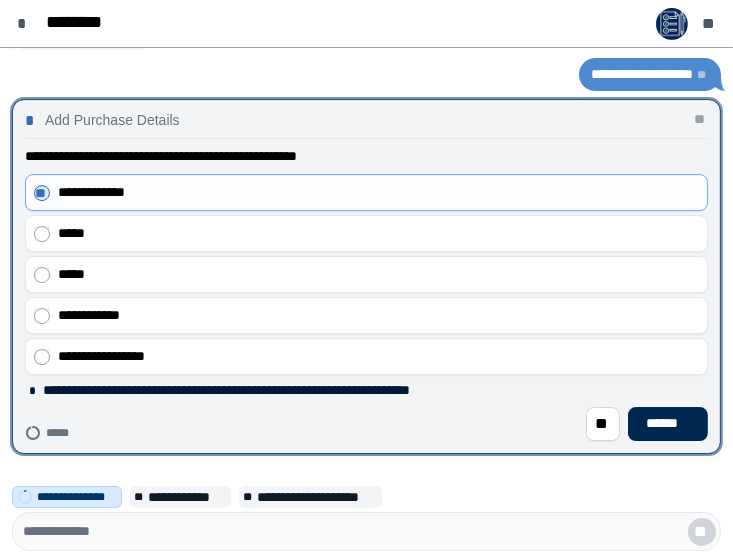 click on "******" at bounding box center [668, 424] 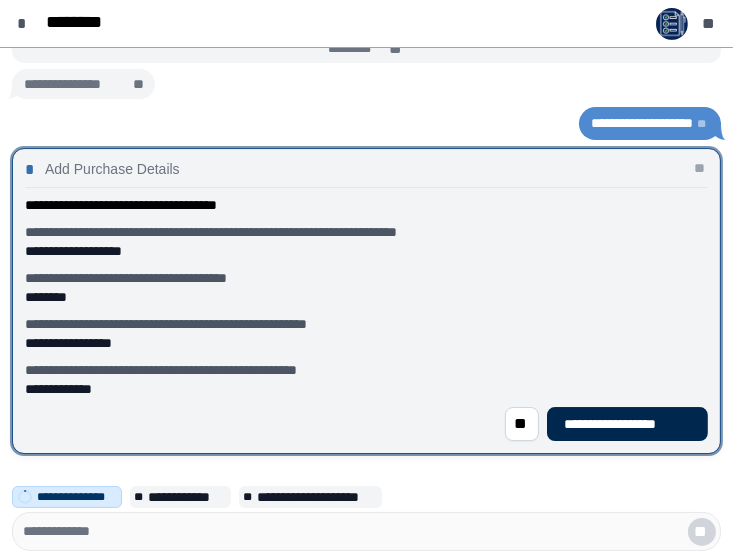 click on "**********" at bounding box center [627, 424] 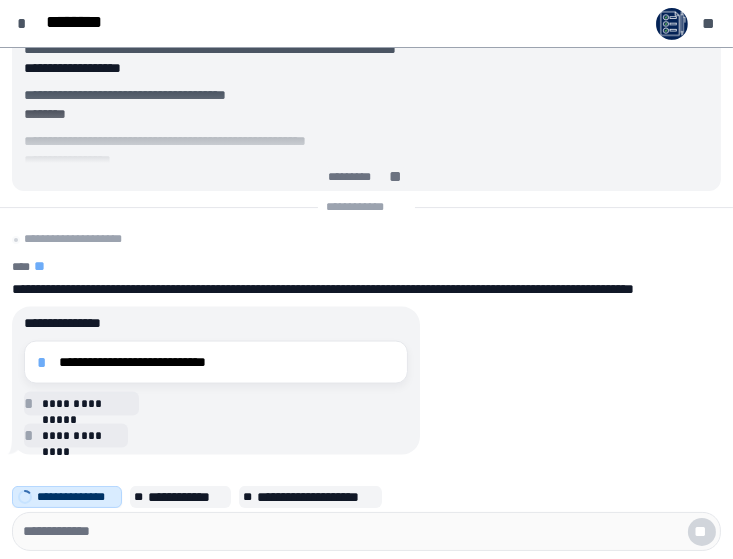 click on "**********" at bounding box center (227, 362) 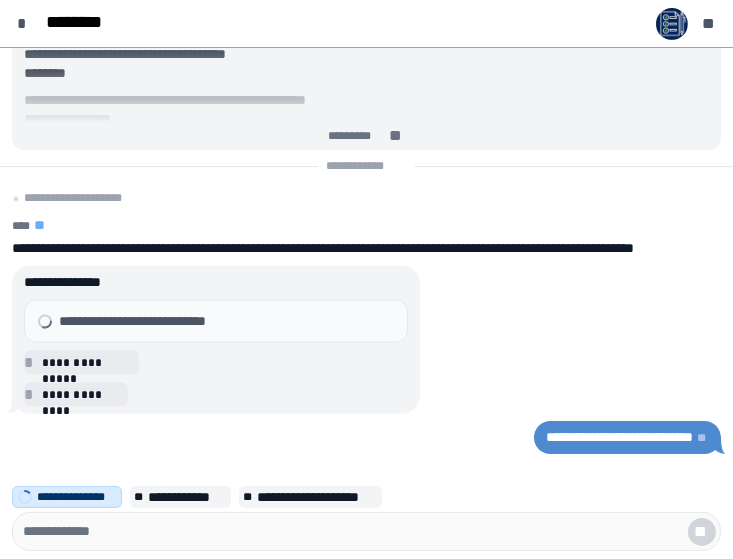 select on "**" 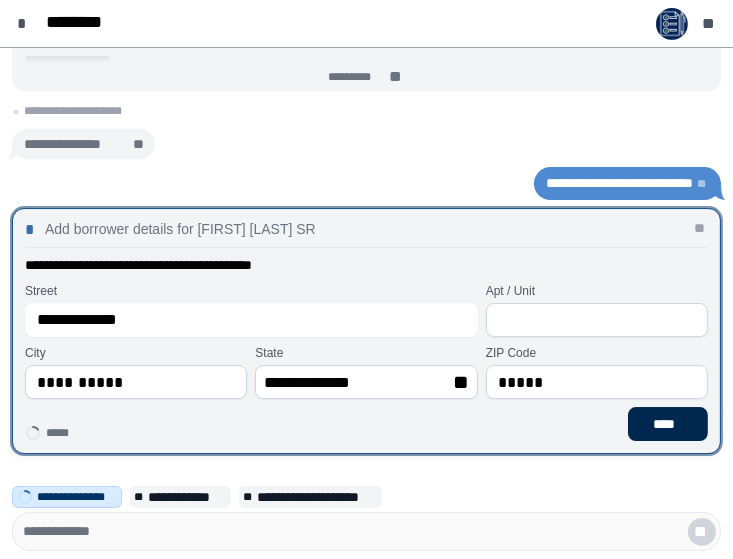 click on "****" at bounding box center (668, 424) 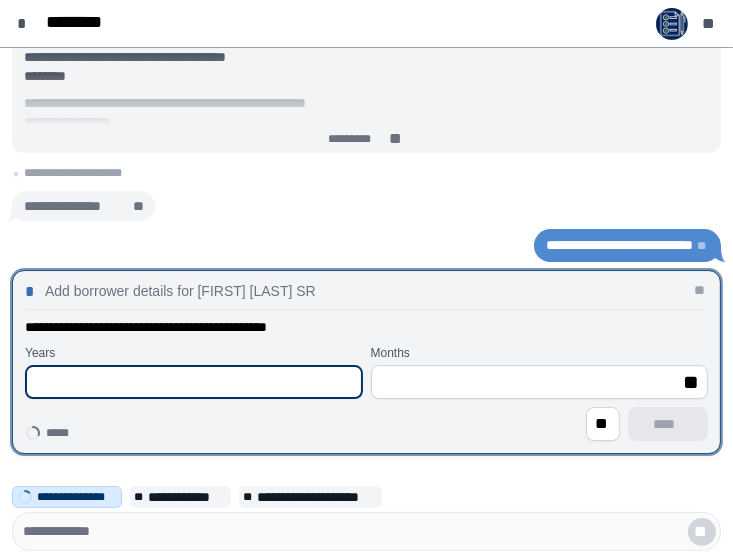 click at bounding box center [194, 382] 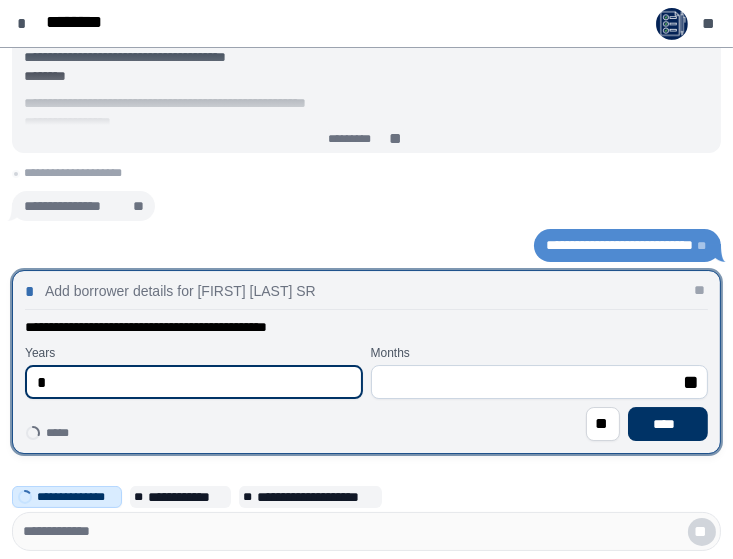 type on "*" 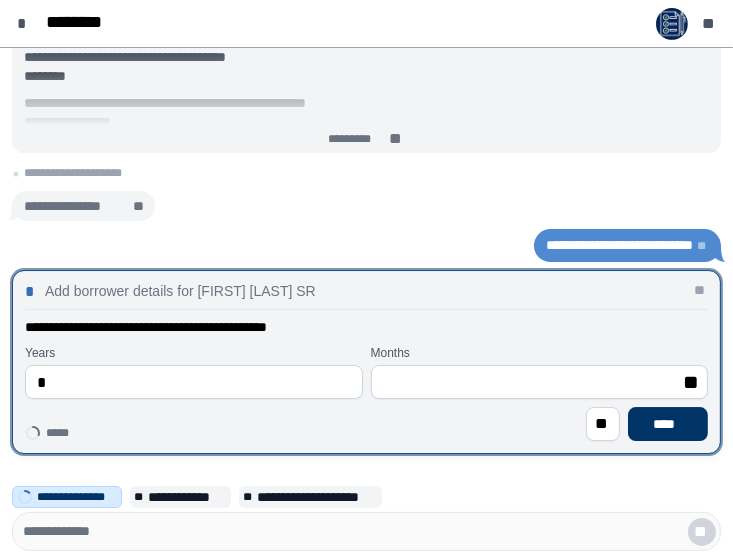 click on "********* * * * * * * * * * * ** **" at bounding box center (540, 372) 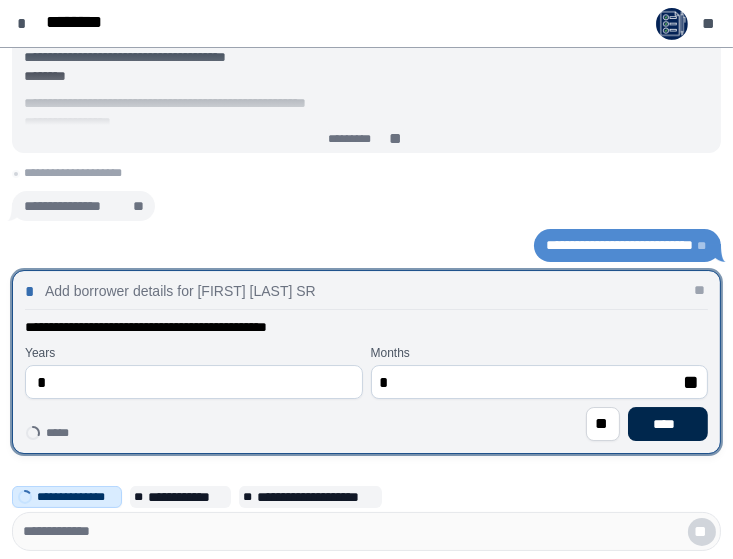 click on "****" at bounding box center [668, 424] 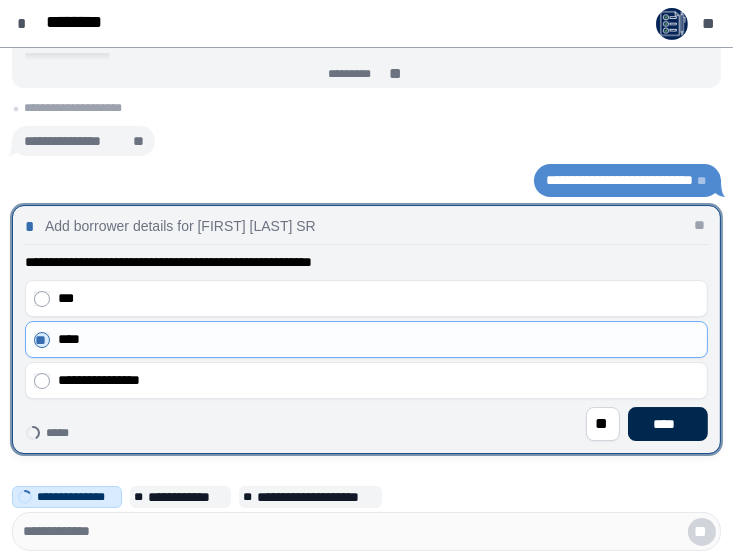 click on "****" at bounding box center [668, 424] 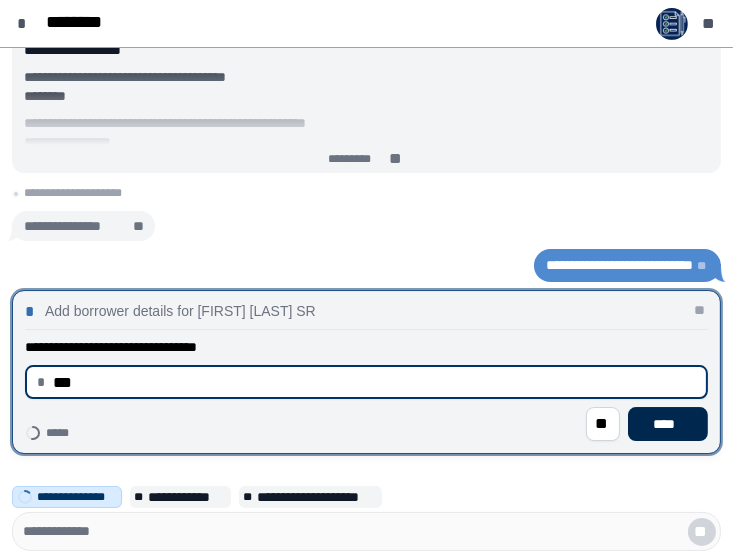 type on "******" 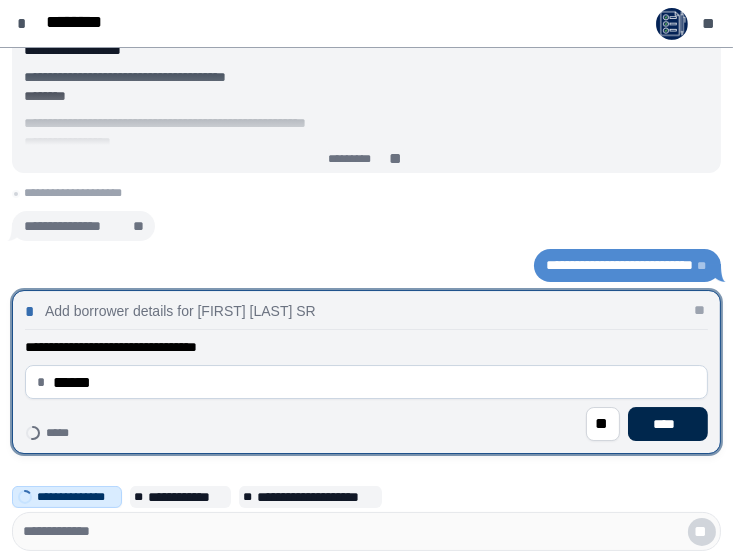 click on "****" at bounding box center [668, 424] 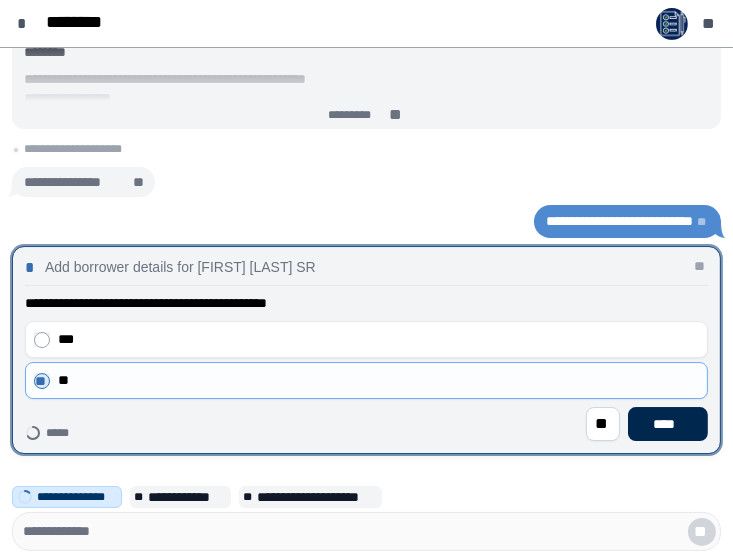 click on "****" at bounding box center (668, 424) 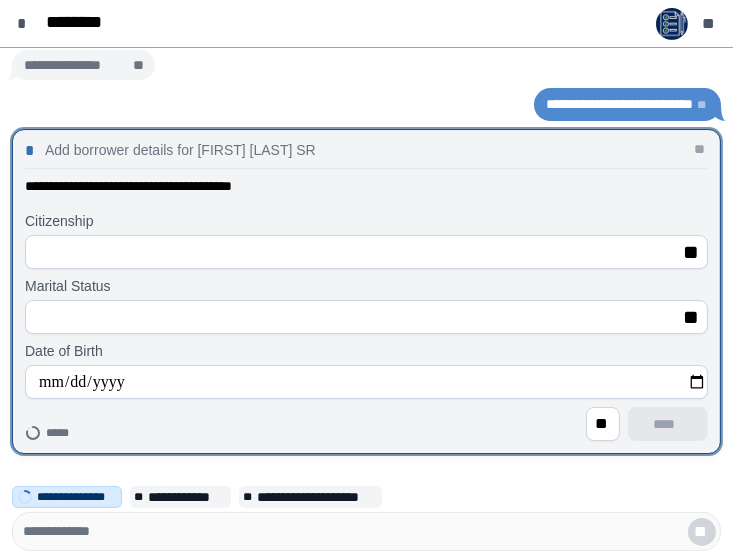 click on "**********" at bounding box center [366, 240] 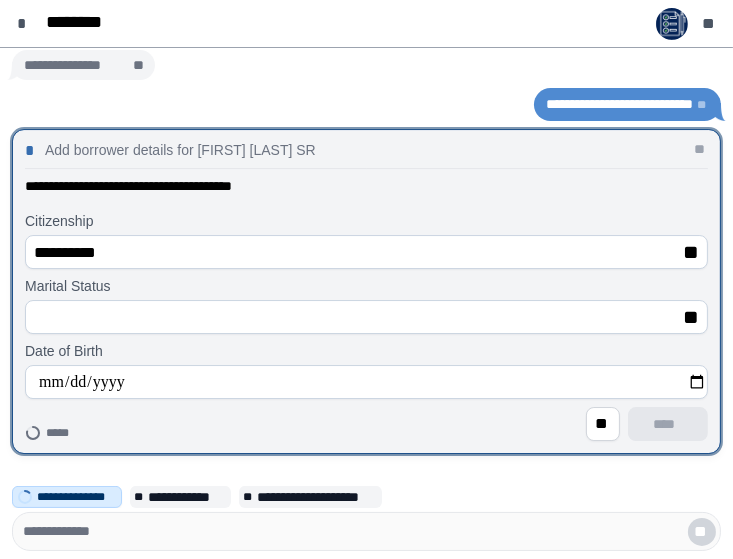 click on "********* ******* ********* *********" at bounding box center [366, 305] 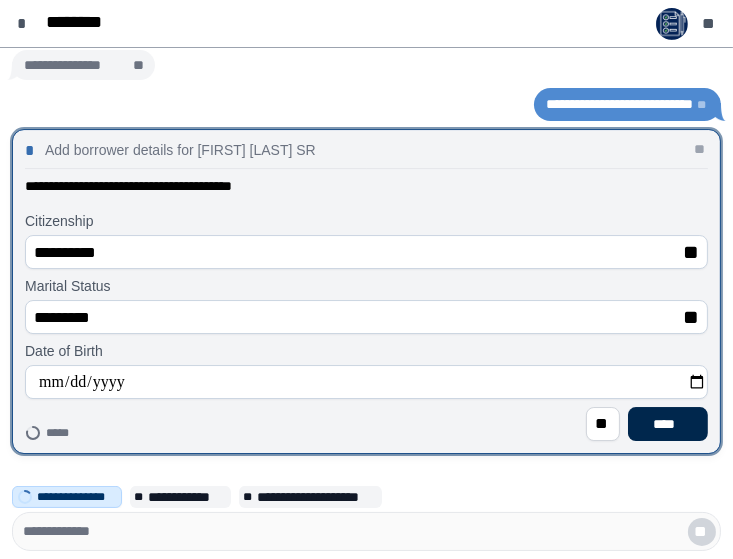 click on "****" at bounding box center (668, 424) 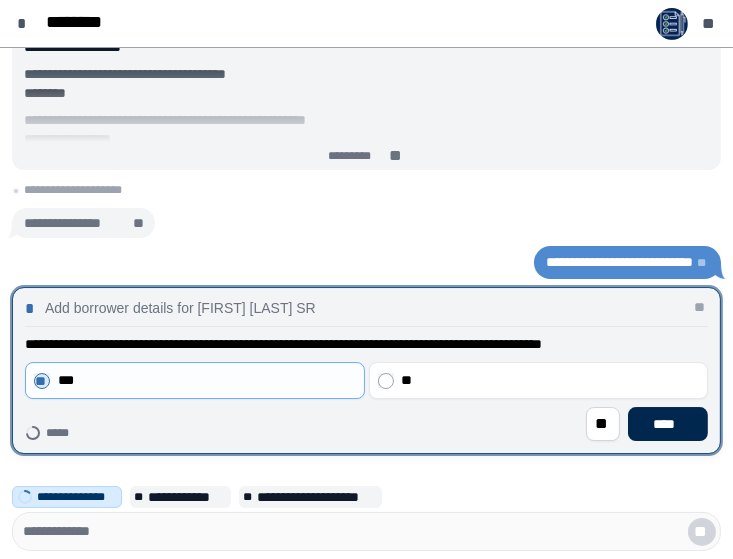 click on "****" at bounding box center (668, 424) 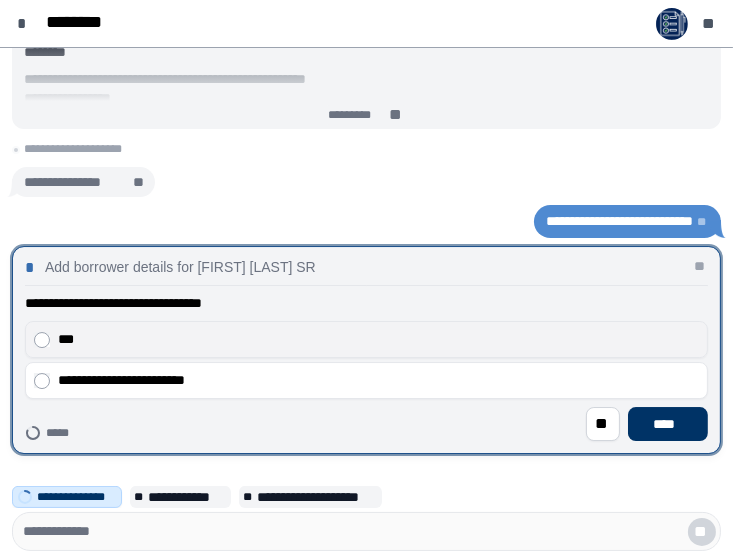click on "***" at bounding box center (366, 339) 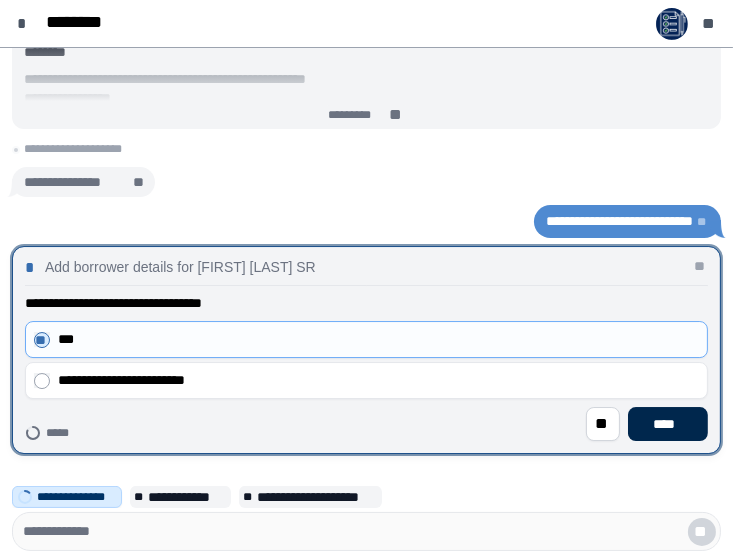 click on "****" at bounding box center [668, 424] 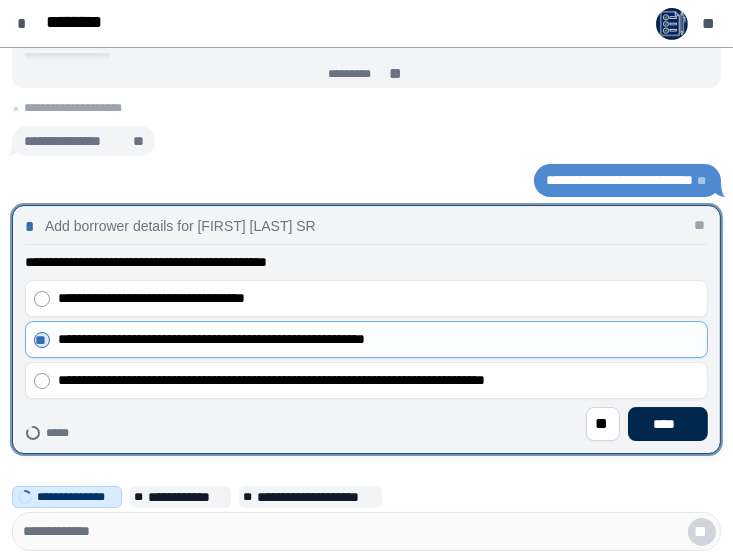 click on "****" at bounding box center [668, 424] 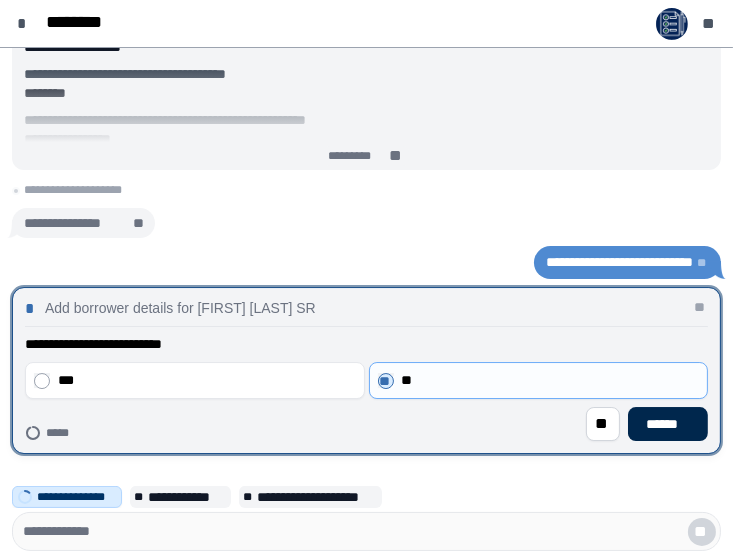 click on "******" at bounding box center [668, 424] 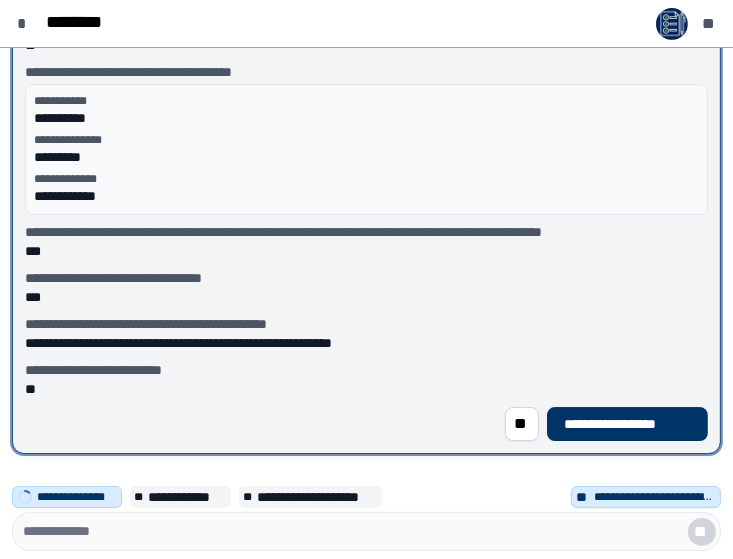 click on "**********" at bounding box center [627, 424] 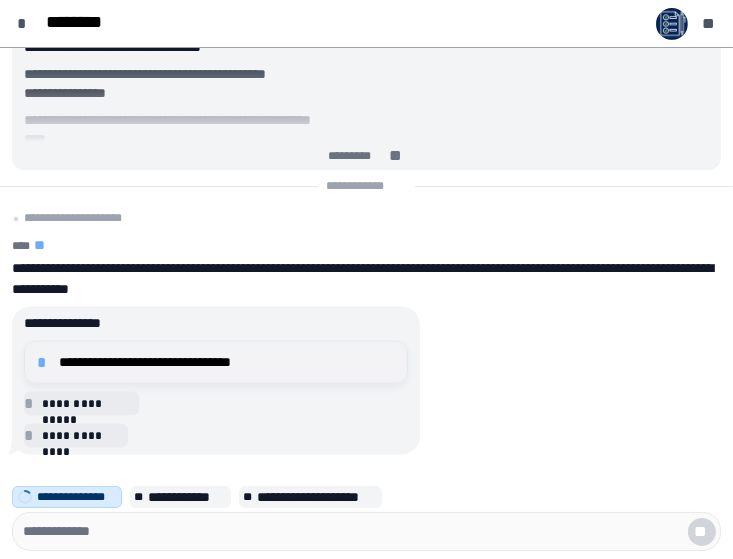 click on "**********" at bounding box center (227, 362) 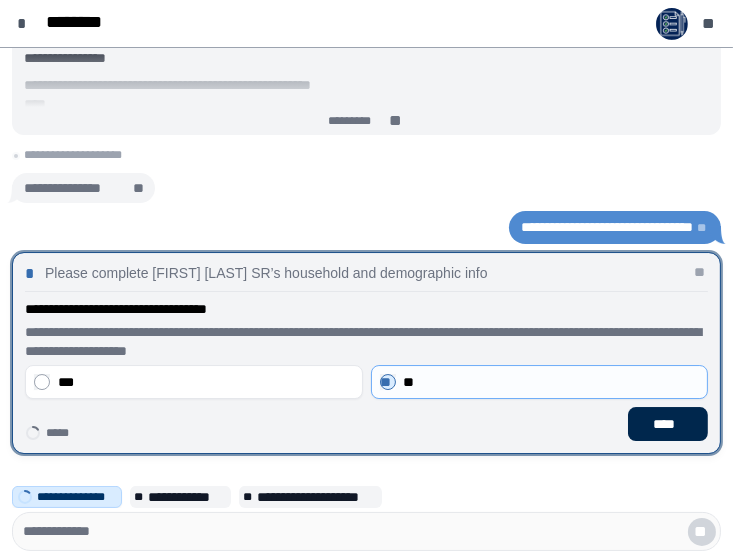 click on "****" at bounding box center (668, 424) 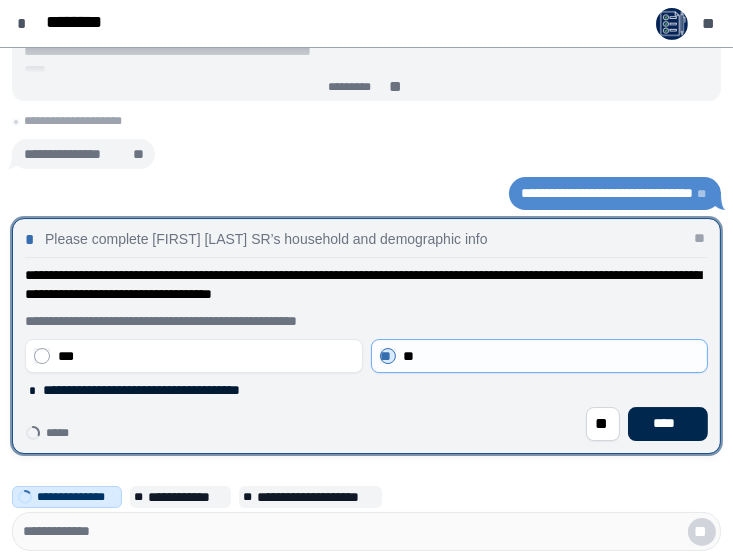click on "****" at bounding box center (668, 424) 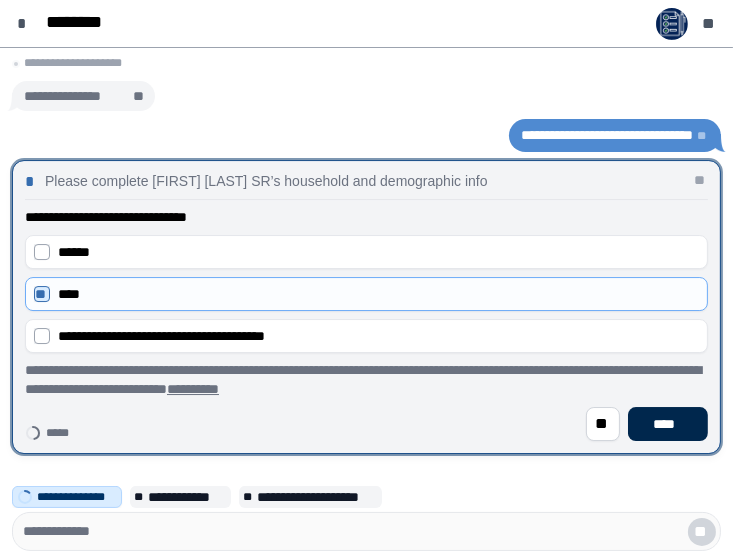 click on "****" at bounding box center (668, 424) 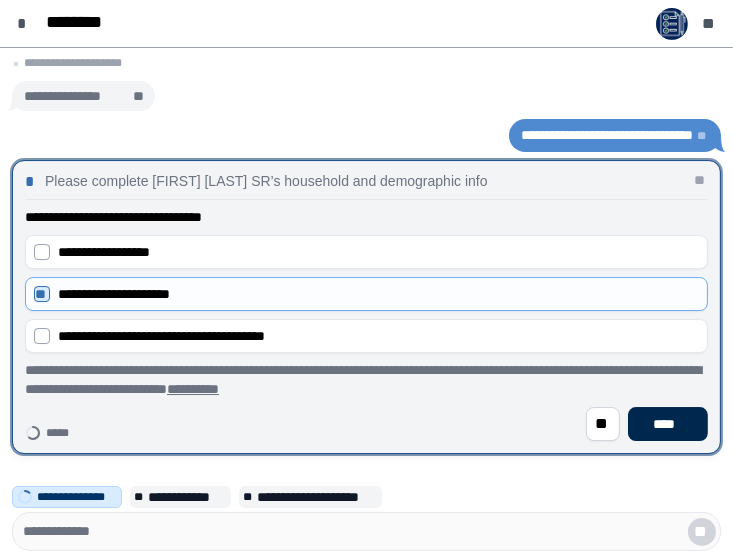 click on "****" at bounding box center (668, 424) 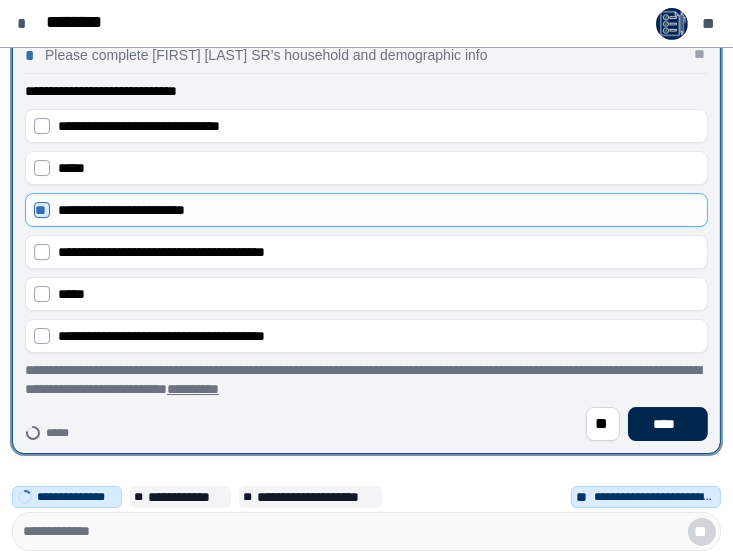 click on "****" at bounding box center (668, 424) 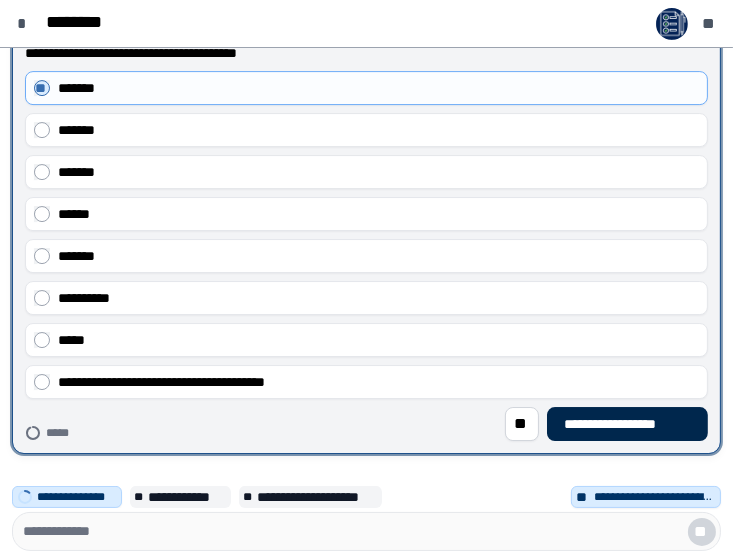 click on "**********" at bounding box center [627, 424] 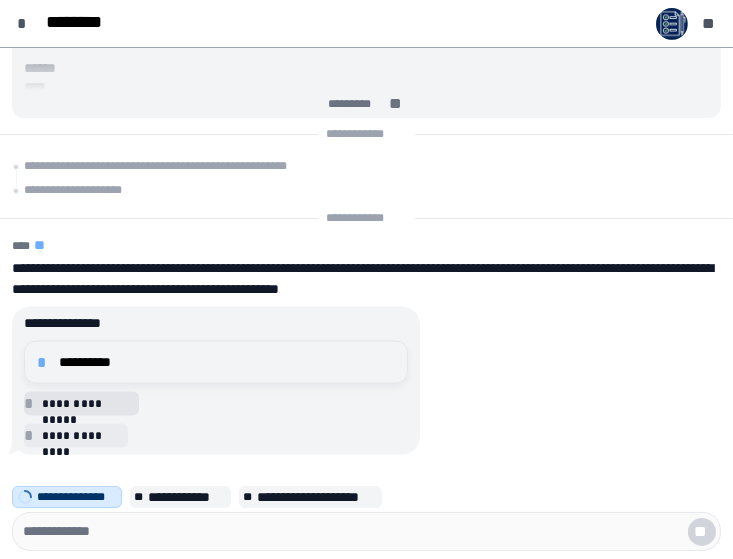 click on "**********" at bounding box center [227, 362] 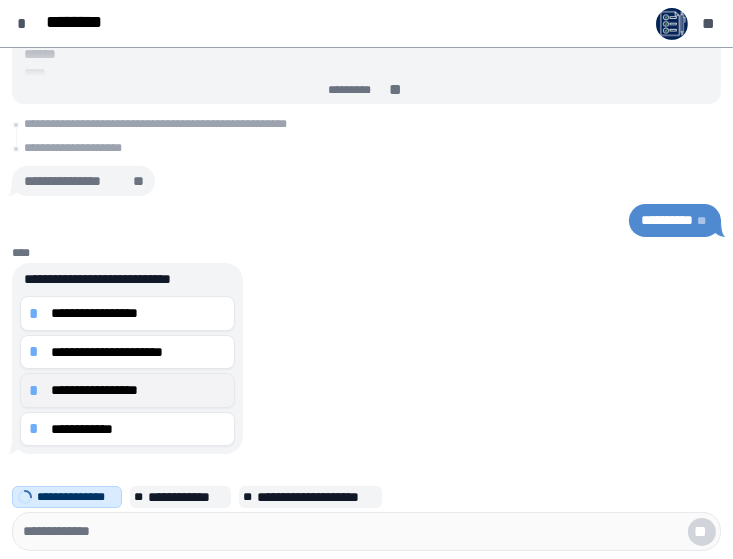 click on "**********" at bounding box center [138, 390] 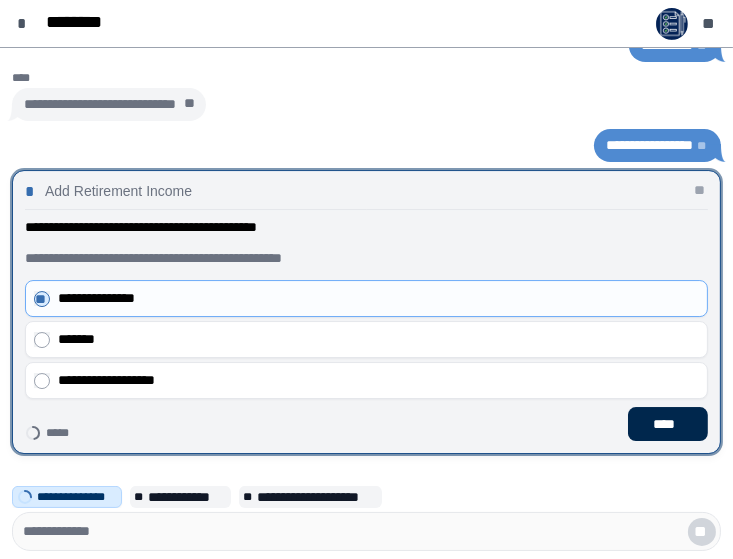 click on "****" at bounding box center [668, 424] 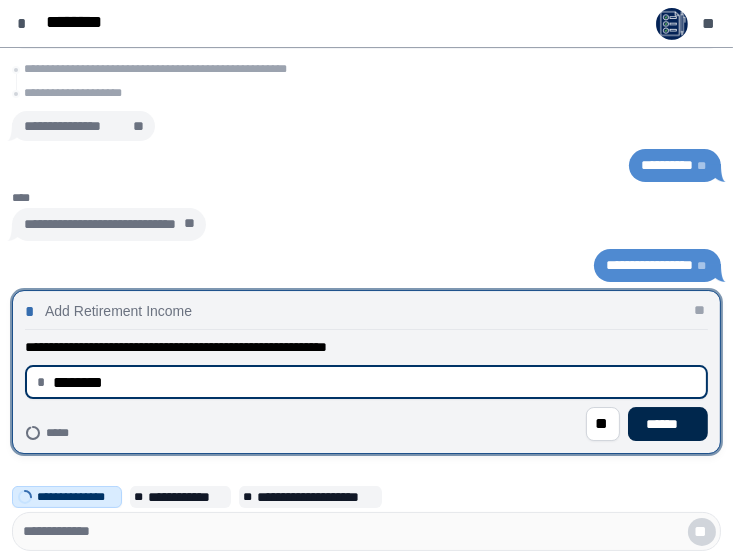 type on "********" 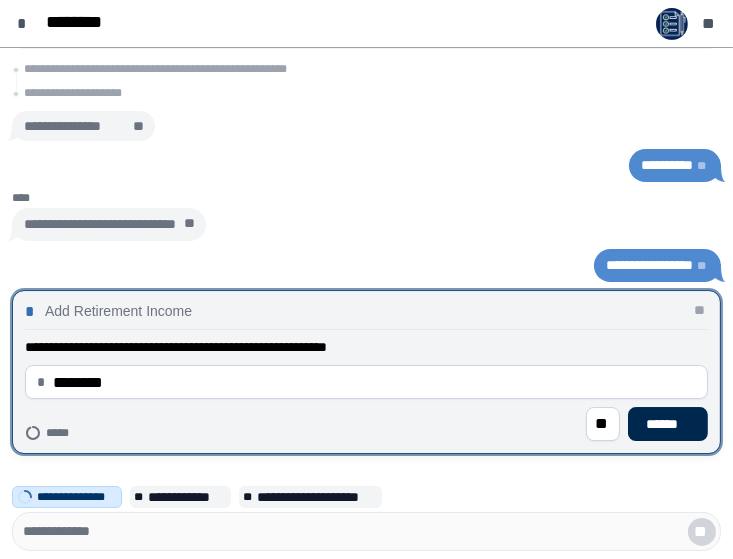 click on "******" at bounding box center (668, 424) 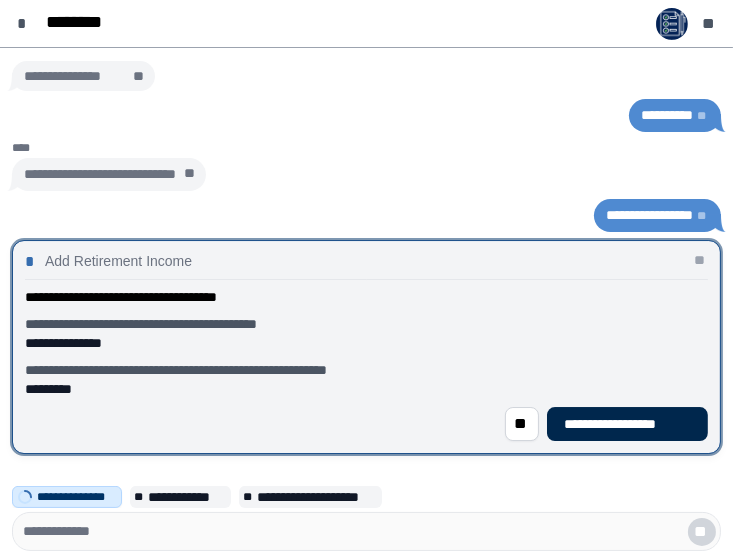 click on "**********" at bounding box center (627, 424) 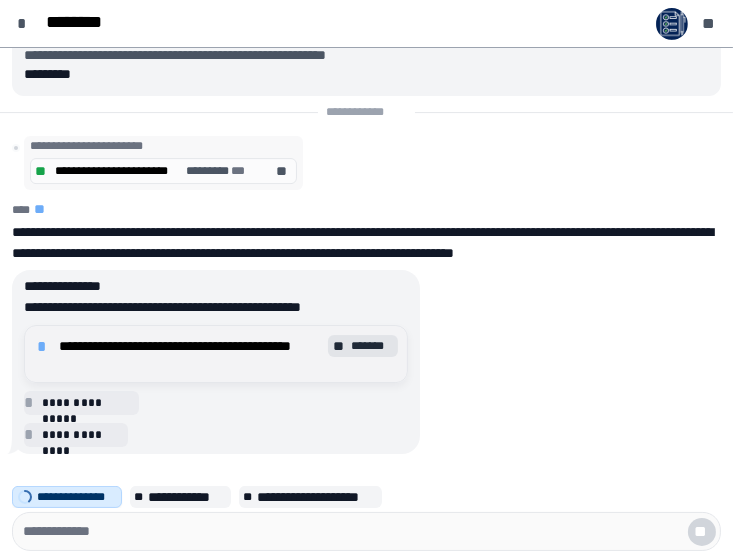 click on "*******" at bounding box center (372, 346) 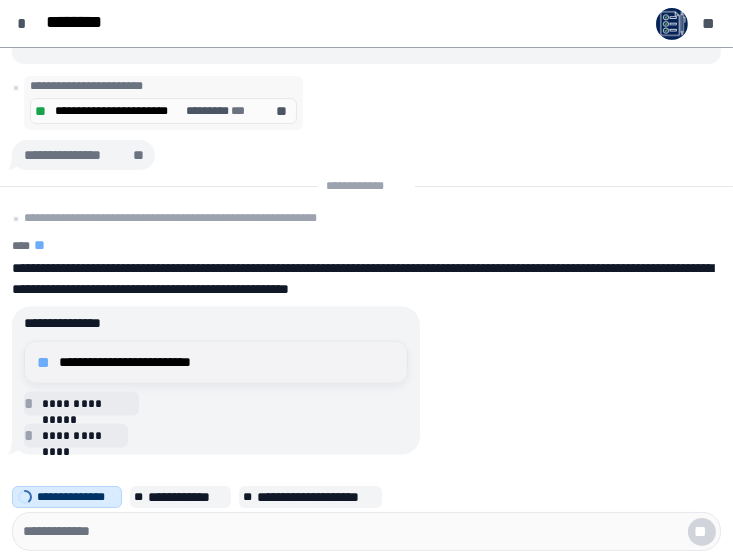 click on "**********" at bounding box center [227, 362] 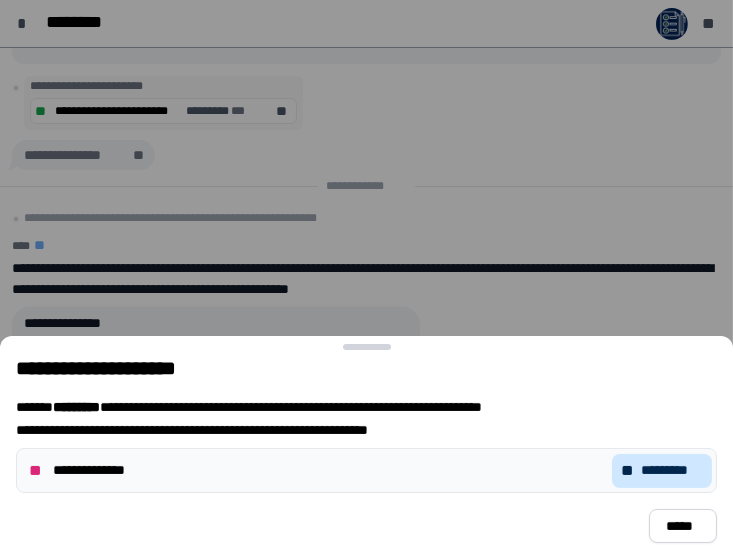 click on "*********" at bounding box center [672, 470] 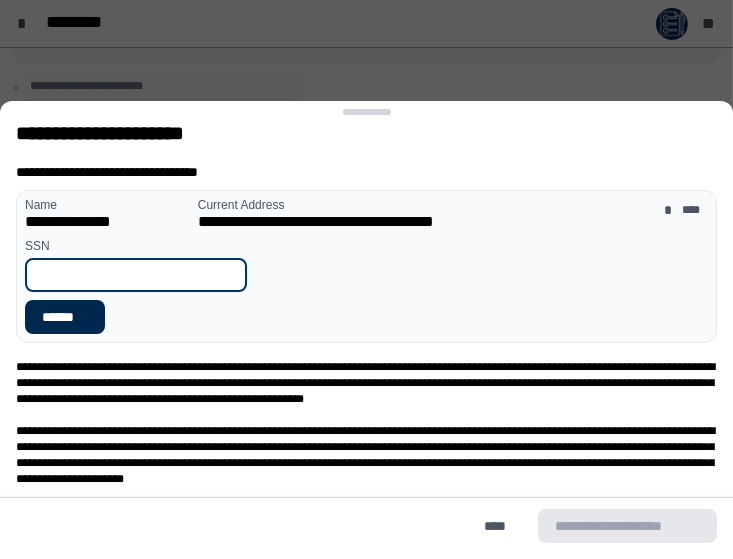 drag, startPoint x: 34, startPoint y: 289, endPoint x: 36, endPoint y: 305, distance: 16.124516 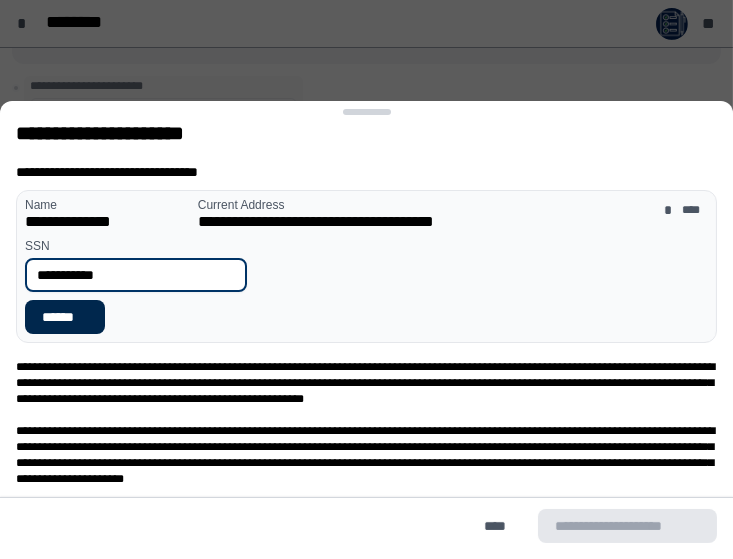 type on "**********" 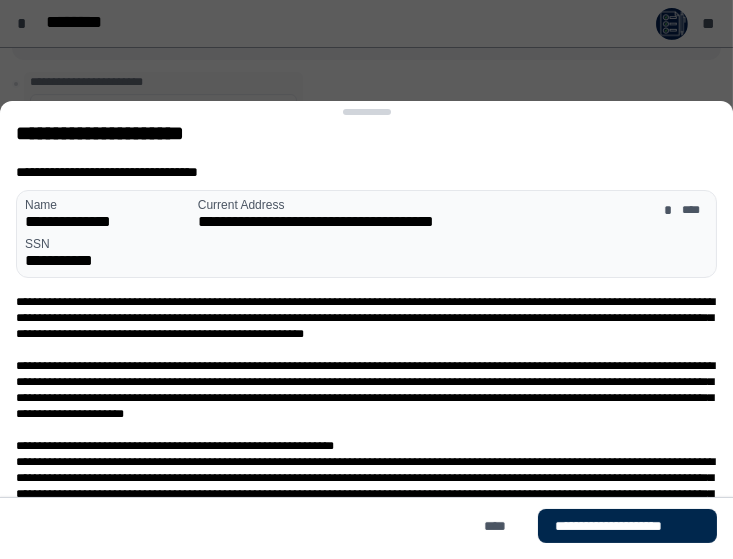click on "**********" at bounding box center [627, 526] 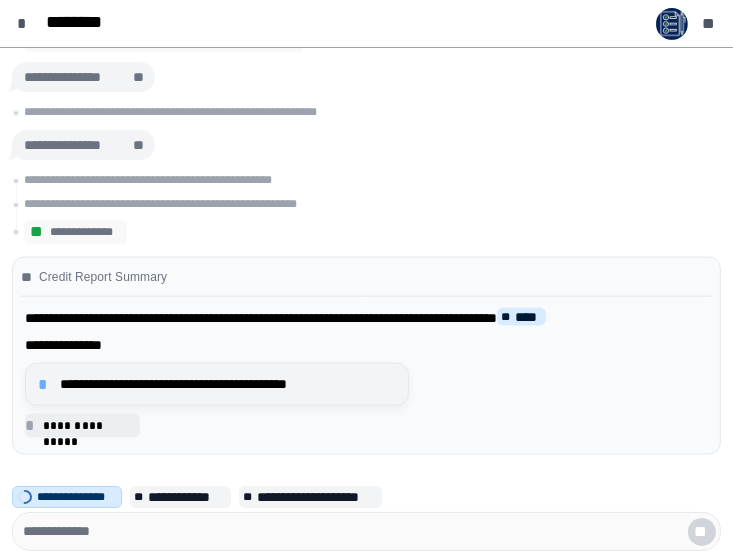 click on "**********" at bounding box center [228, 384] 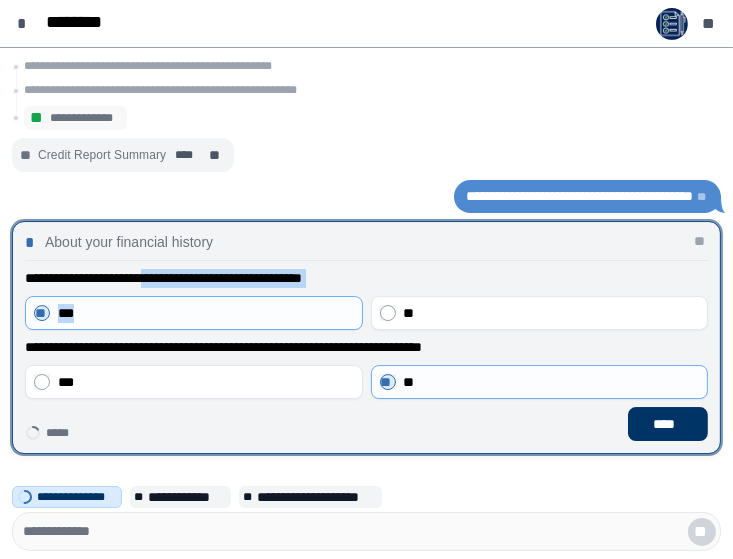 drag, startPoint x: 62, startPoint y: 309, endPoint x: 175, endPoint y: 290, distance: 114.58621 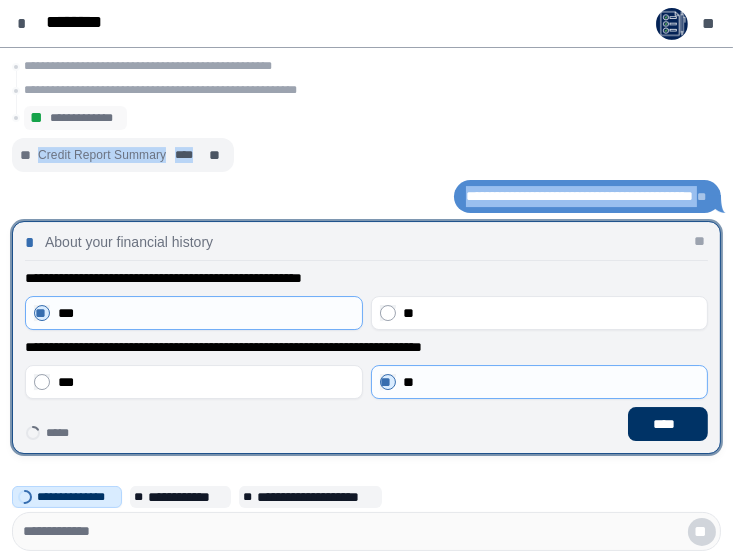drag, startPoint x: 175, startPoint y: 290, endPoint x: 291, endPoint y: 201, distance: 146.20876 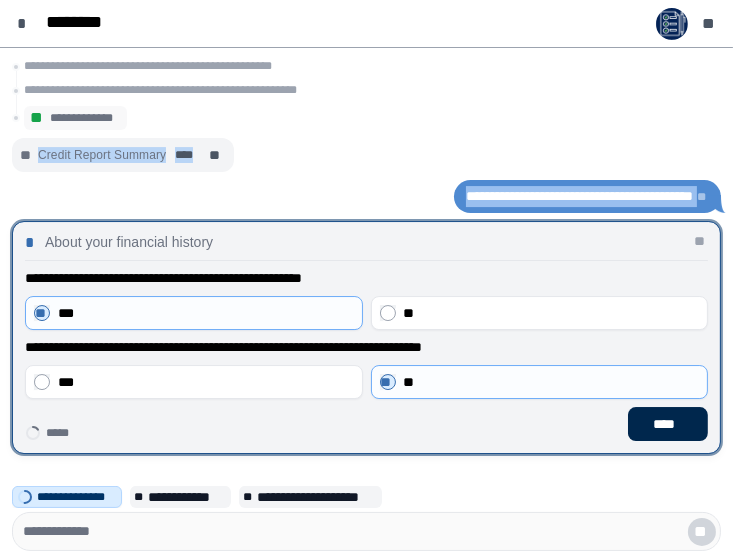 click on "****" at bounding box center (668, 424) 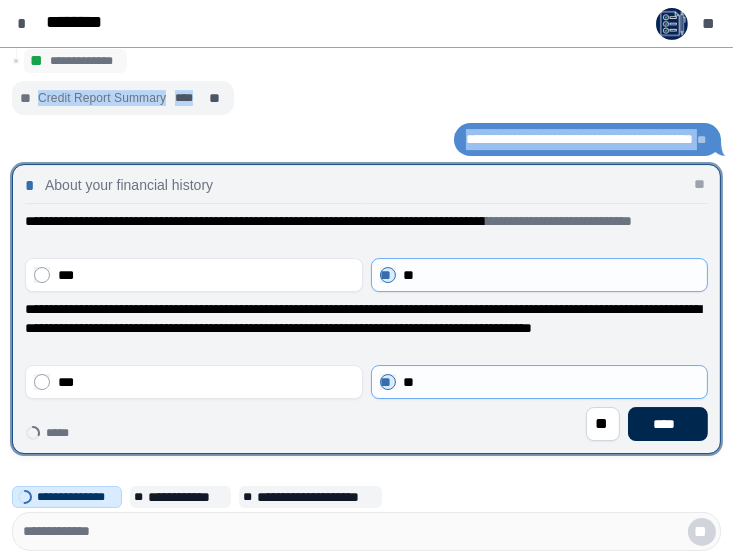 click on "****" at bounding box center [668, 424] 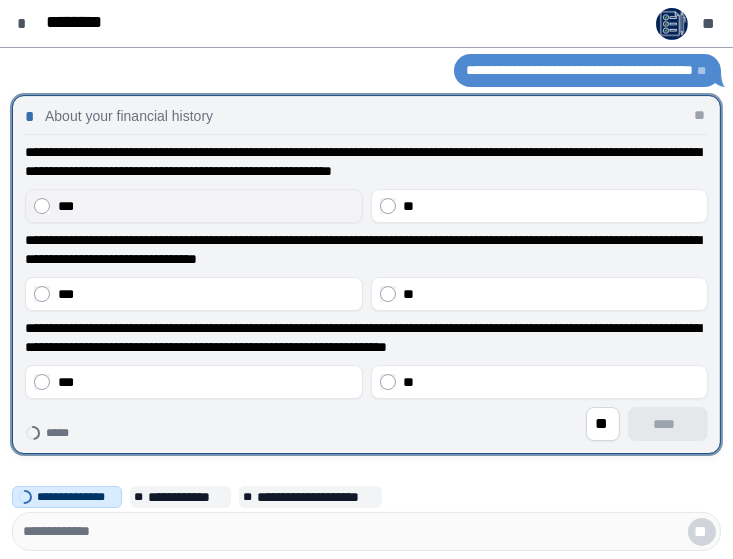 drag, startPoint x: 169, startPoint y: 196, endPoint x: 213, endPoint y: 196, distance: 44 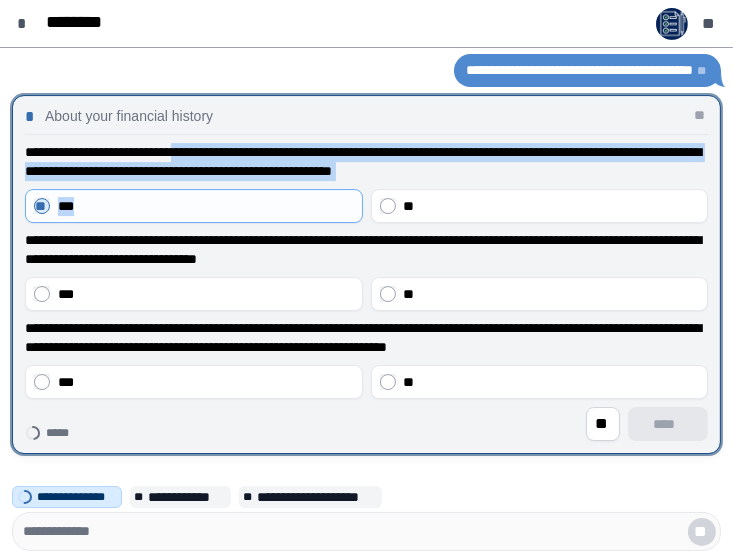 drag, startPoint x: 132, startPoint y: 192, endPoint x: 214, endPoint y: 161, distance: 87.66413 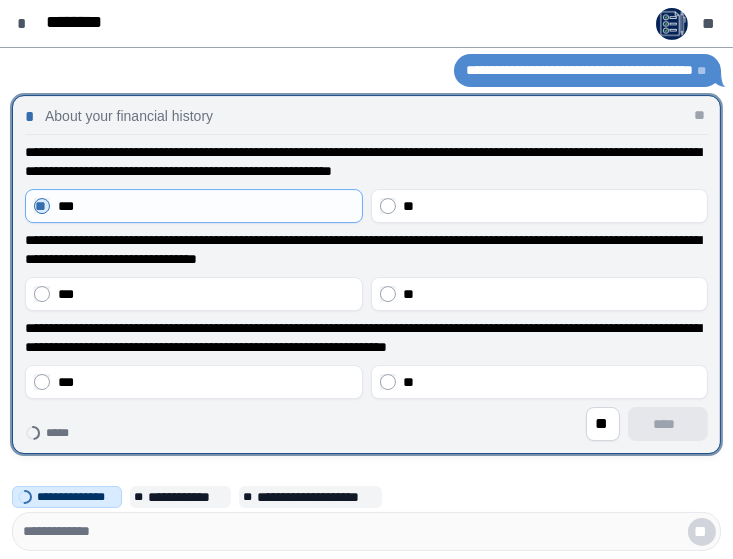 drag, startPoint x: 214, startPoint y: 161, endPoint x: 323, endPoint y: 114, distance: 118.70131 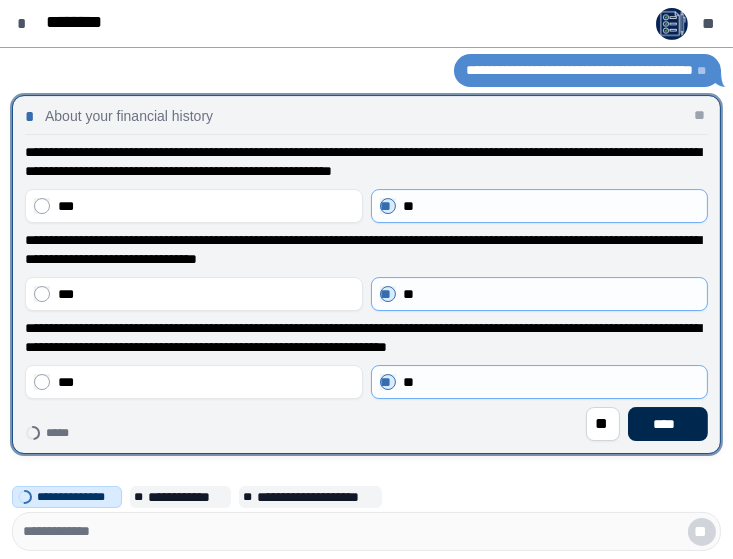 click on "****" at bounding box center [668, 424] 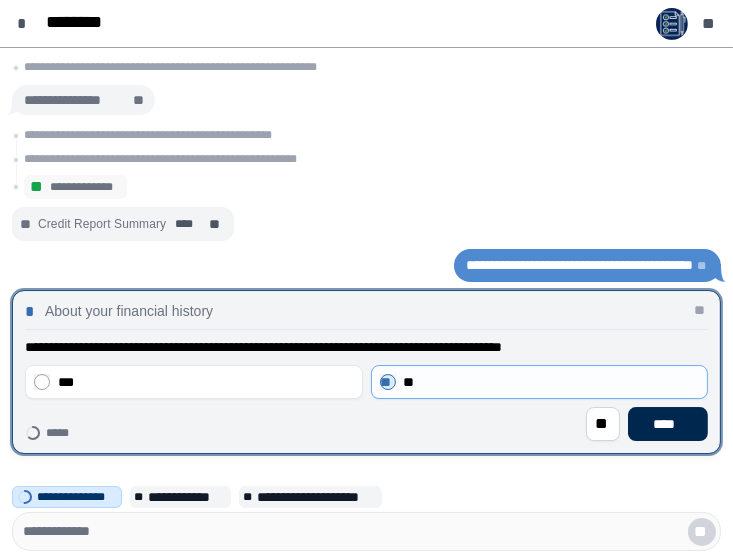 click on "****" at bounding box center [668, 424] 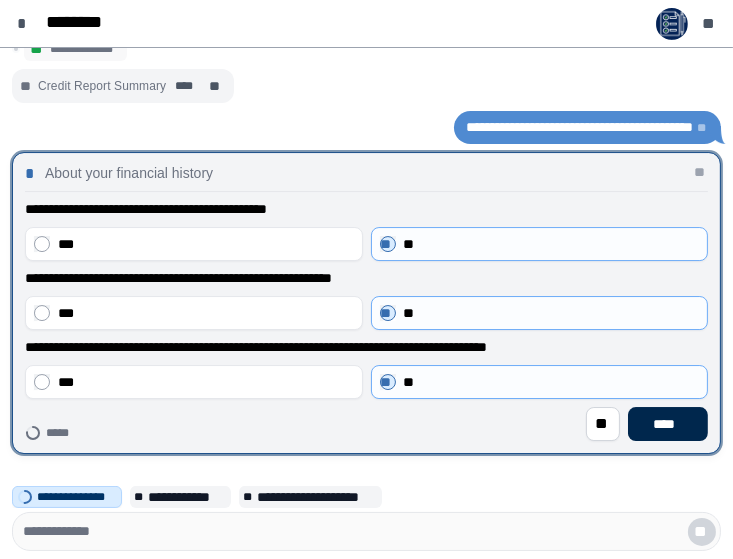 click on "****" at bounding box center [668, 424] 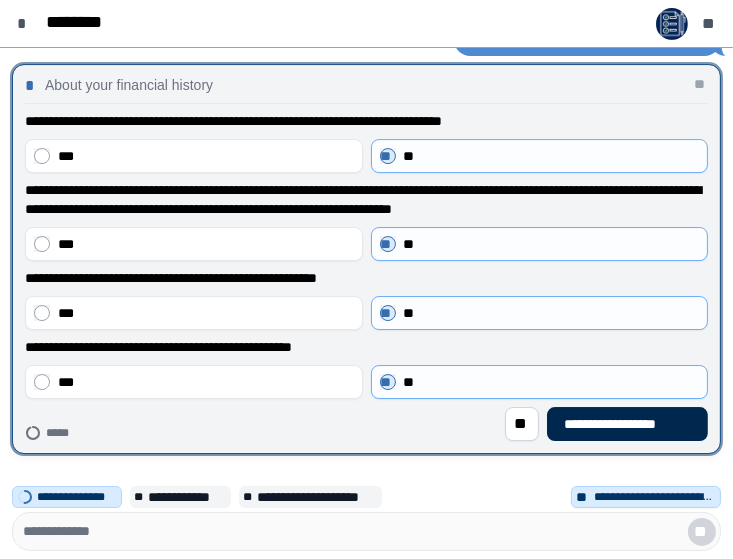 click on "**********" at bounding box center (627, 424) 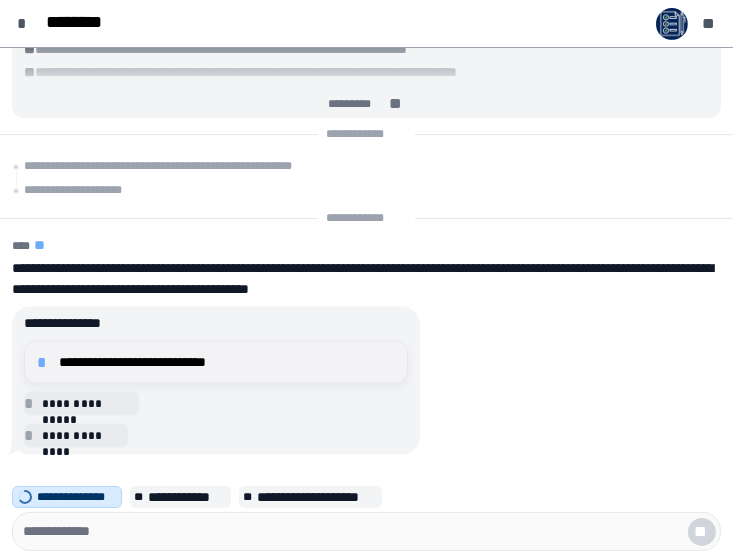 click on "**********" at bounding box center [227, 362] 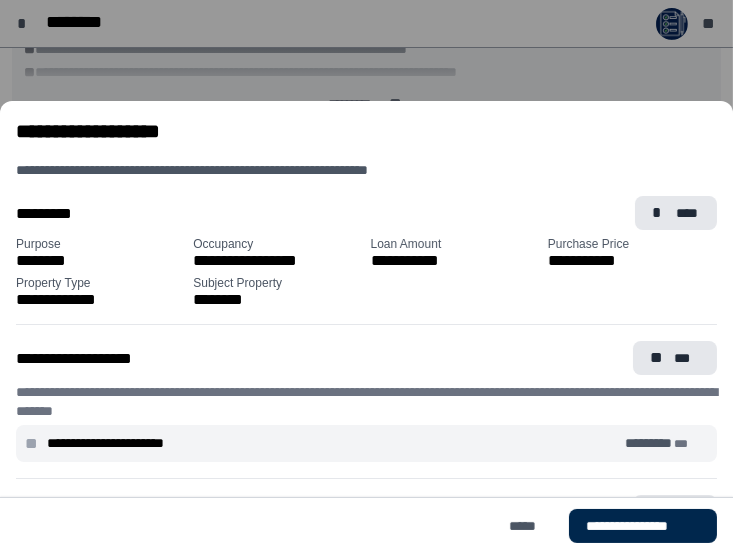 click on "**********" at bounding box center (643, 526) 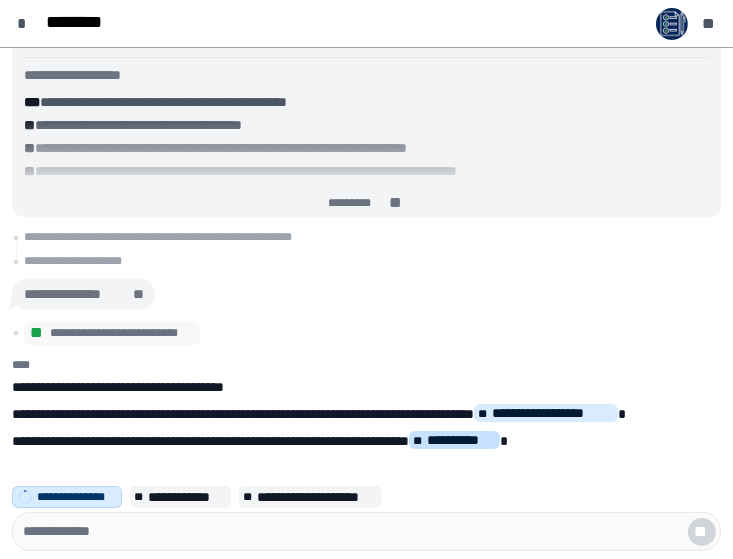 click on "**********" at bounding box center [461, 440] 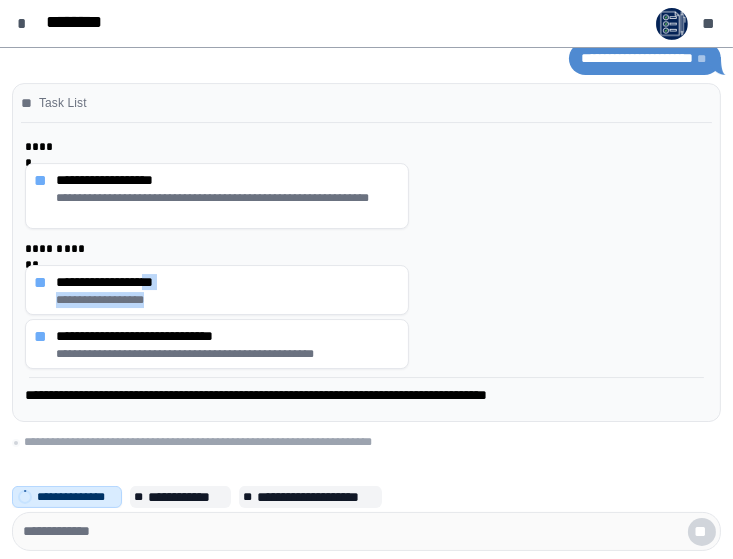drag, startPoint x: 168, startPoint y: 287, endPoint x: 278, endPoint y: 380, distance: 144.04514 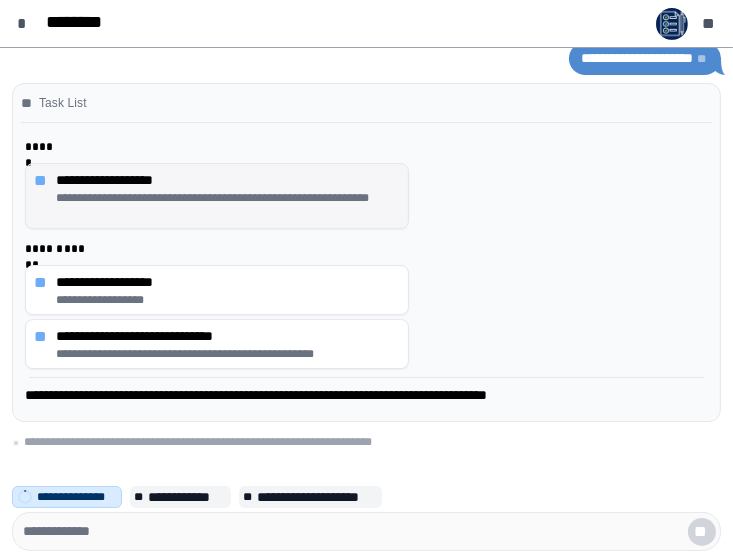 click on "**********" at bounding box center [228, 206] 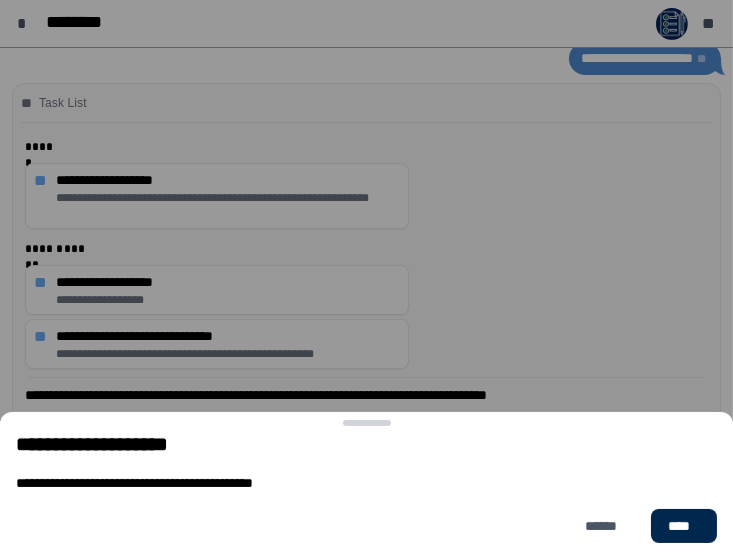 click on "****" at bounding box center (684, 526) 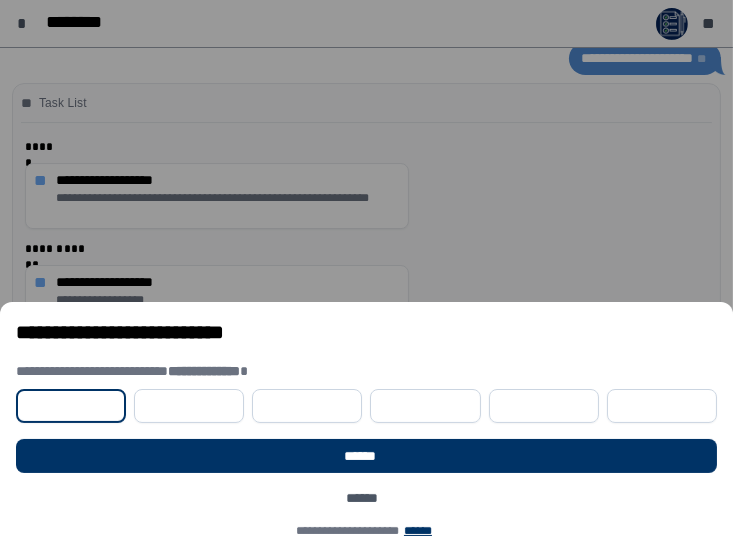 click at bounding box center (71, 406) 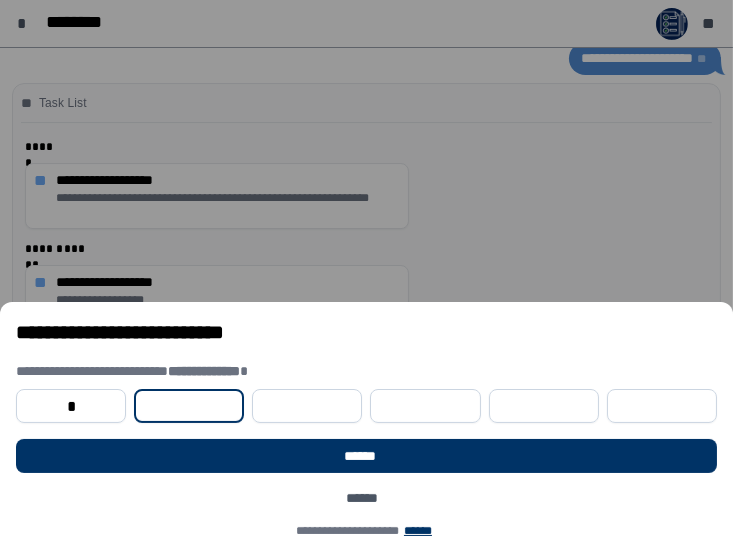 type on "*" 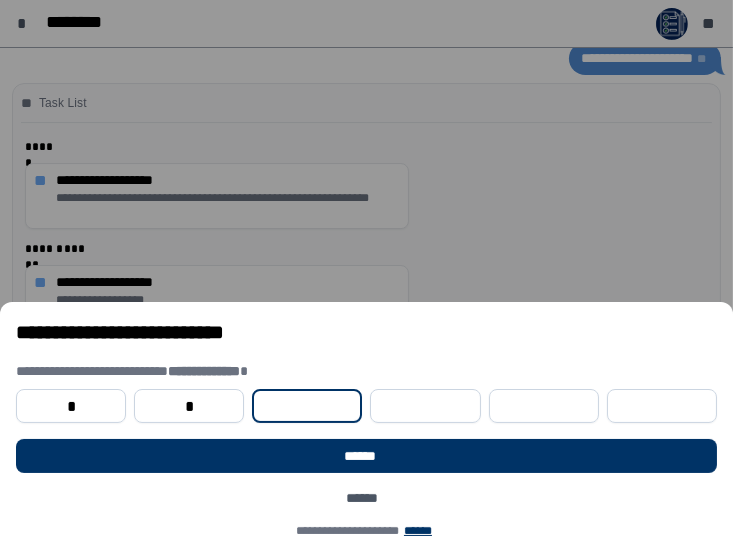 type on "*" 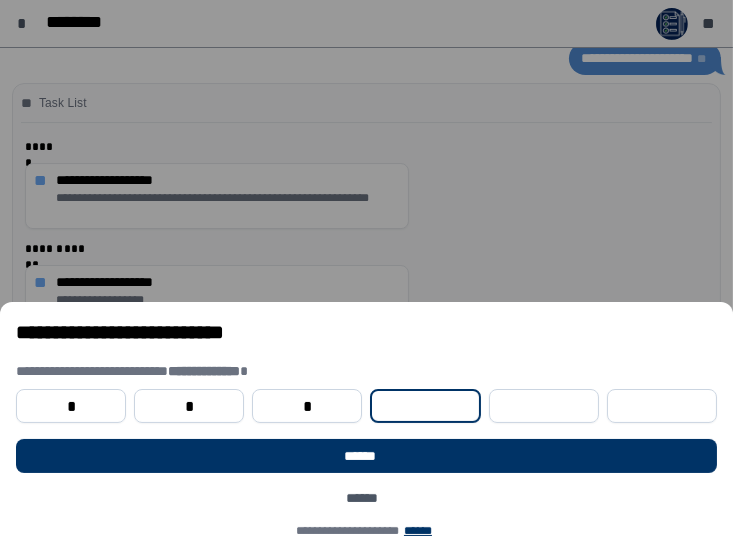 type on "*" 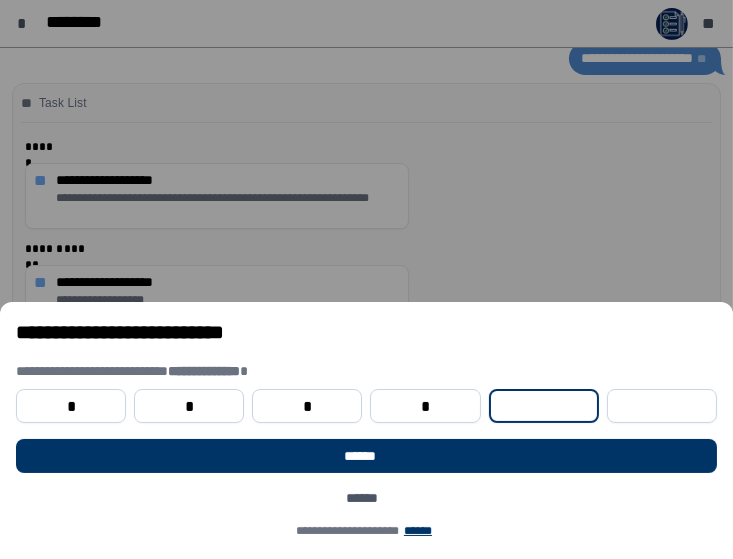 type on "*" 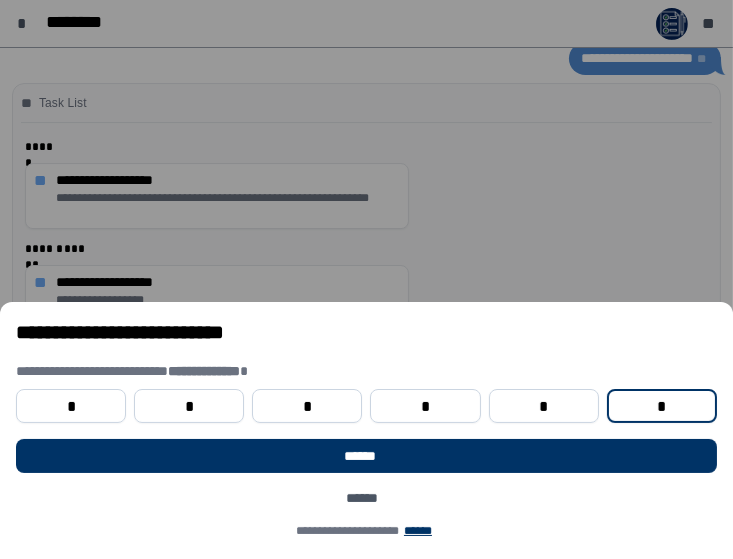 type on "*" 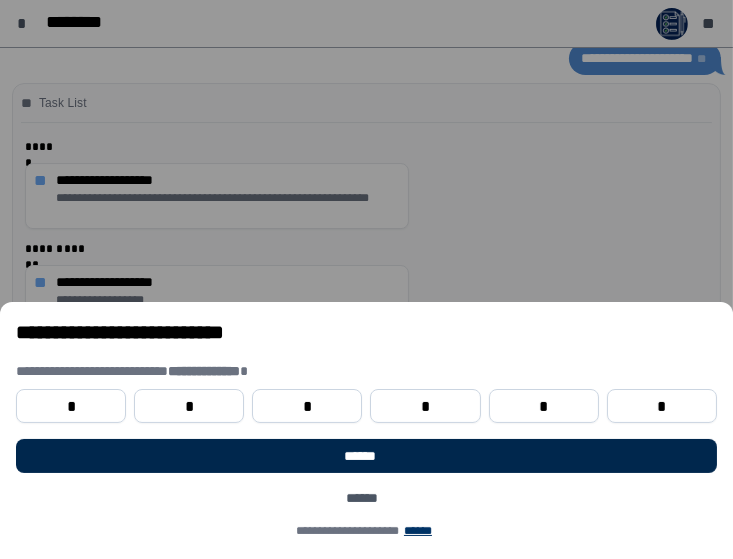 click on "******" at bounding box center [366, 456] 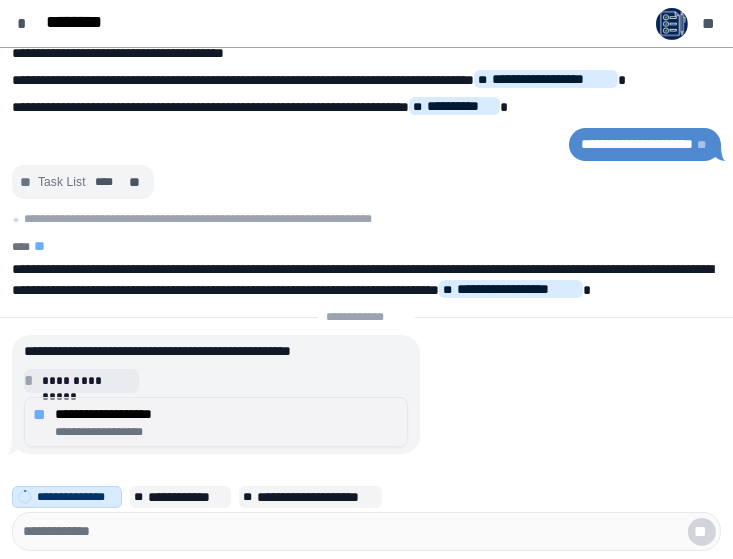 click on "**********" at bounding box center [227, 414] 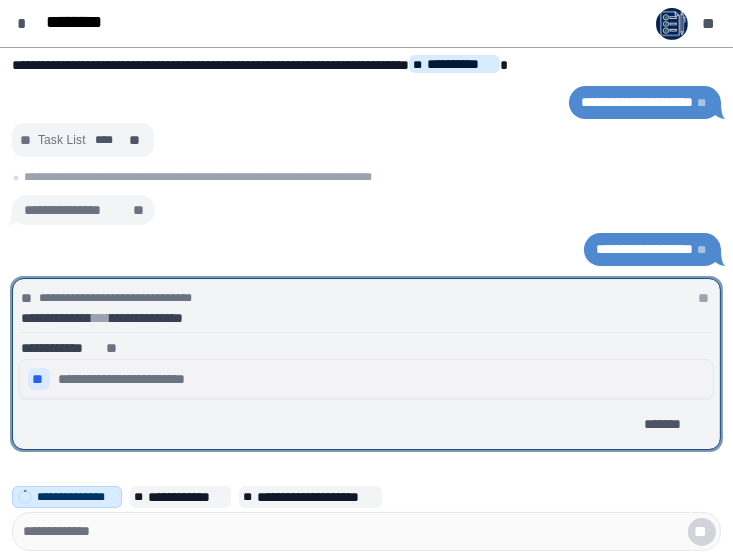 click on "**********" at bounding box center (135, 379) 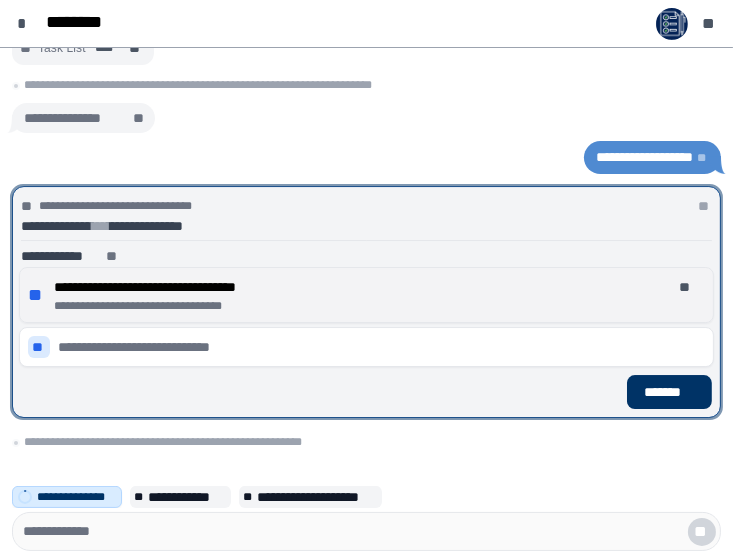 click on "**********" at bounding box center (361, 287) 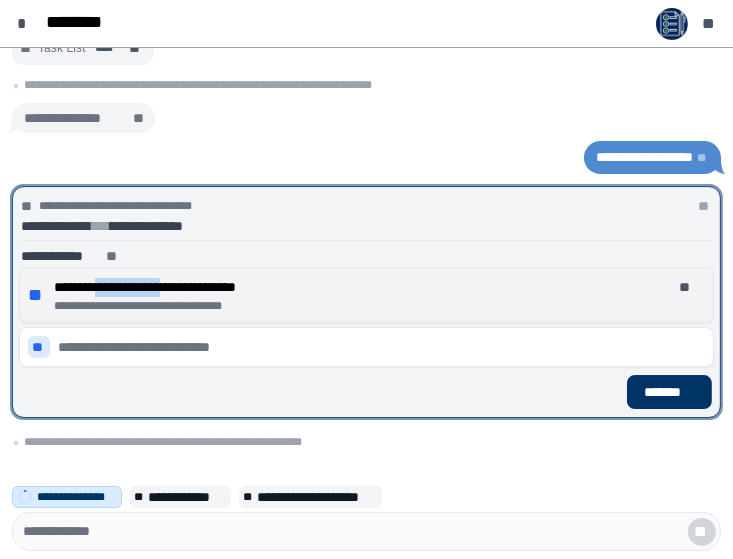 click on "**********" at bounding box center (361, 287) 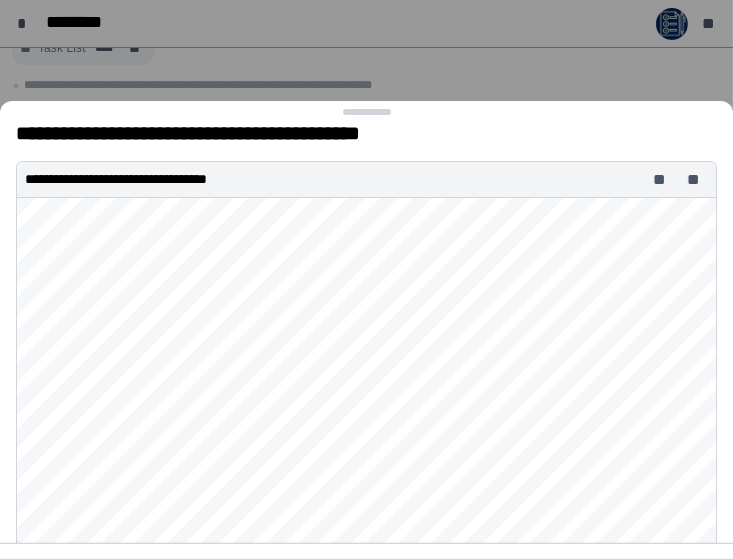 scroll, scrollTop: 0, scrollLeft: 0, axis: both 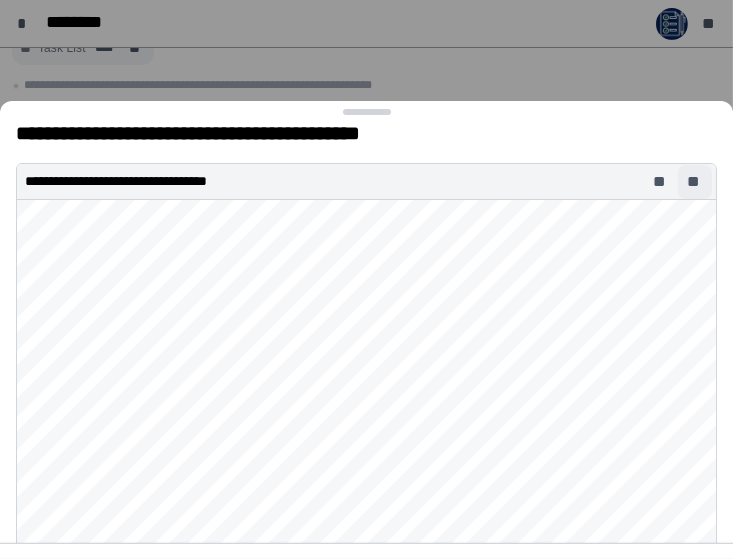 click on "**" at bounding box center [695, 181] 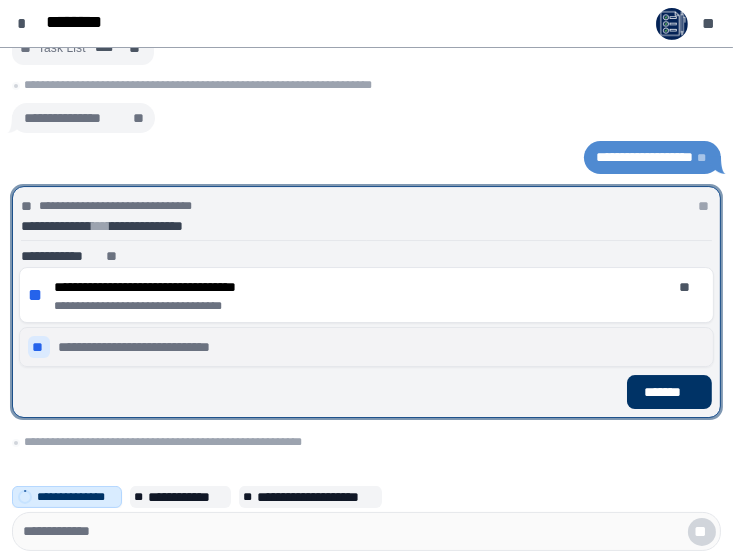 click on "**********" at bounding box center [154, 347] 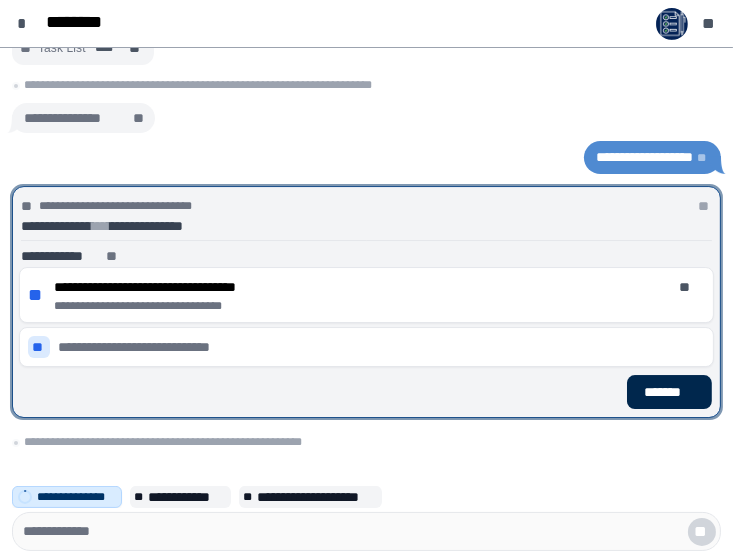 click on "*******" at bounding box center [669, 392] 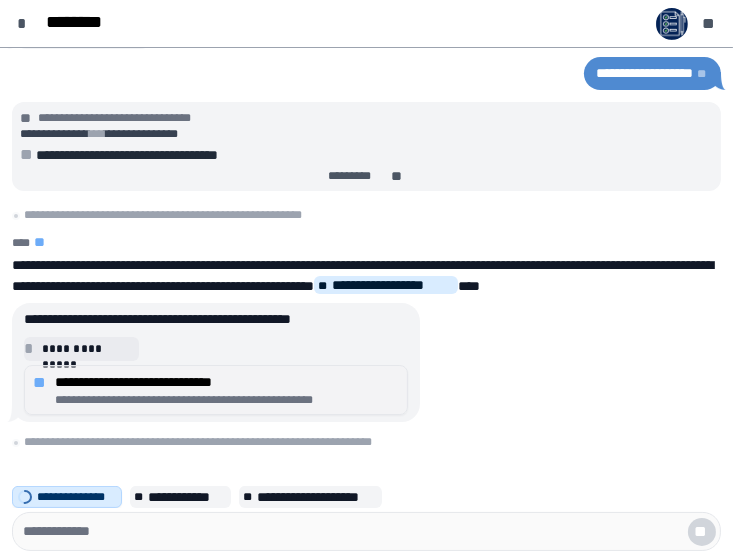 click on "**********" at bounding box center (227, 382) 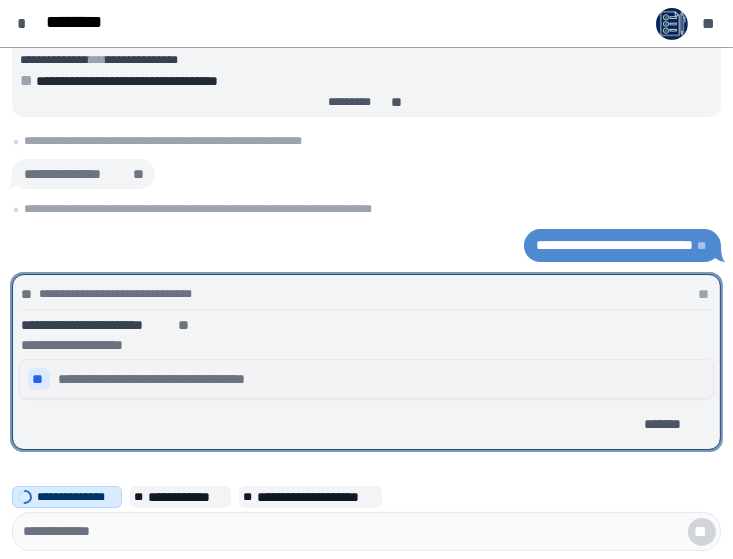 click on "**********" at bounding box center [170, 379] 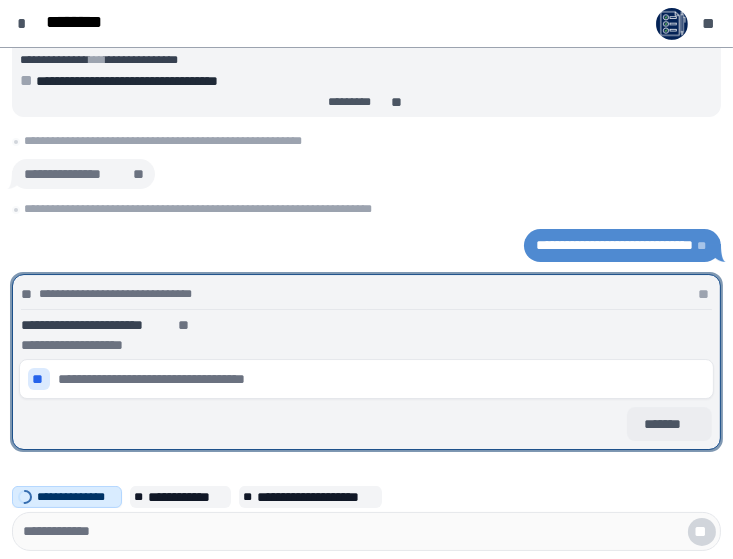click on "*******" at bounding box center [669, 424] 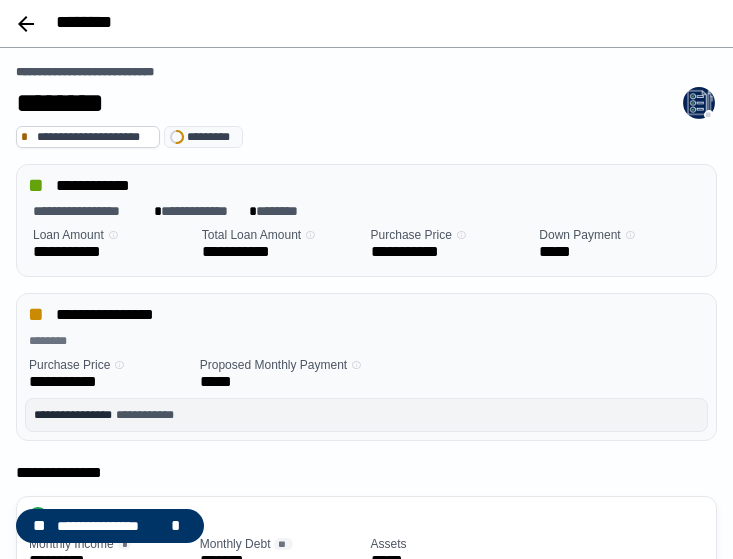 scroll, scrollTop: 0, scrollLeft: 0, axis: both 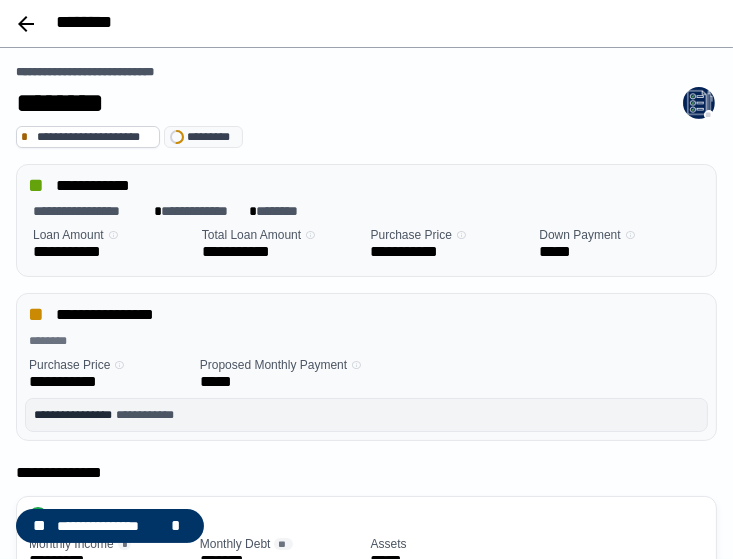 click at bounding box center [26, 24] 